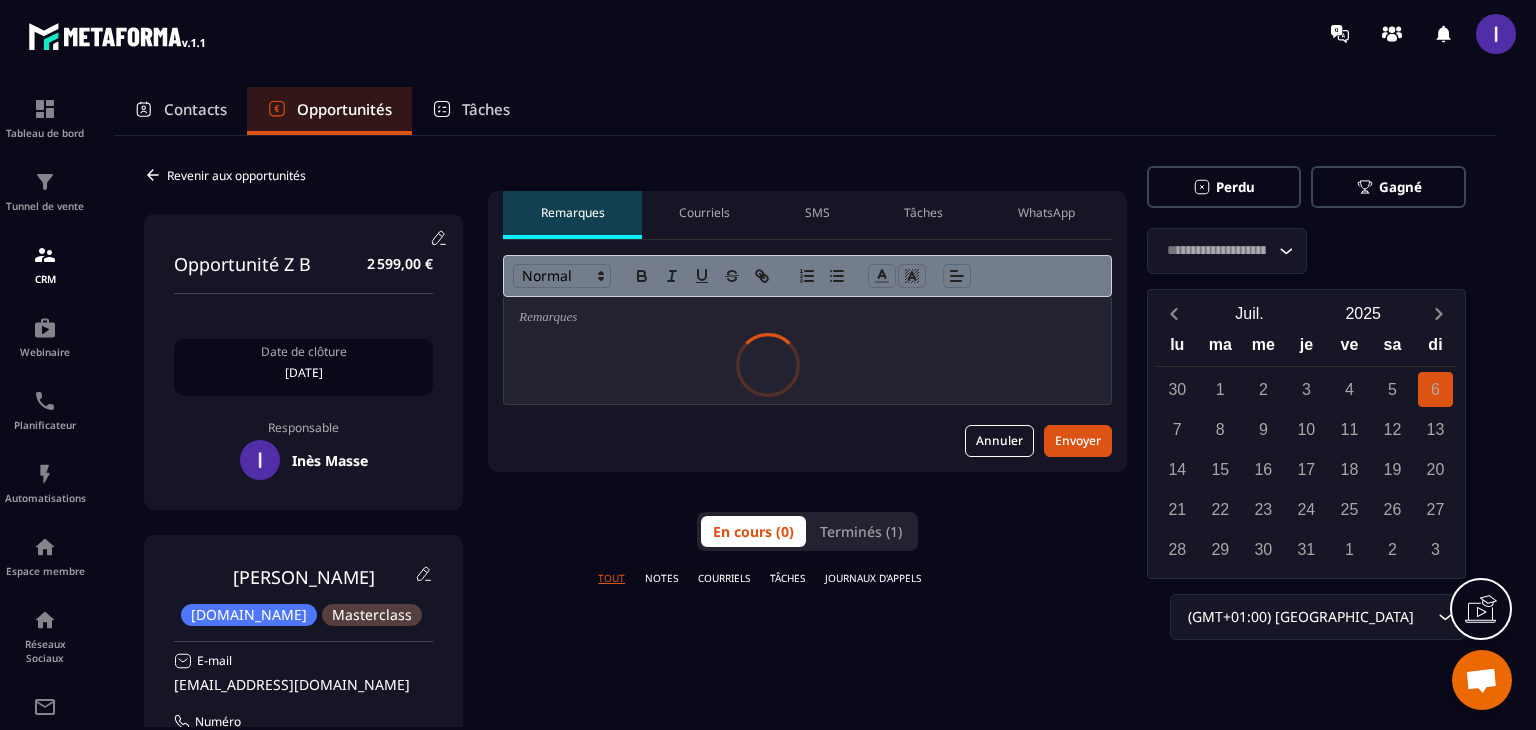 scroll, scrollTop: 0, scrollLeft: 0, axis: both 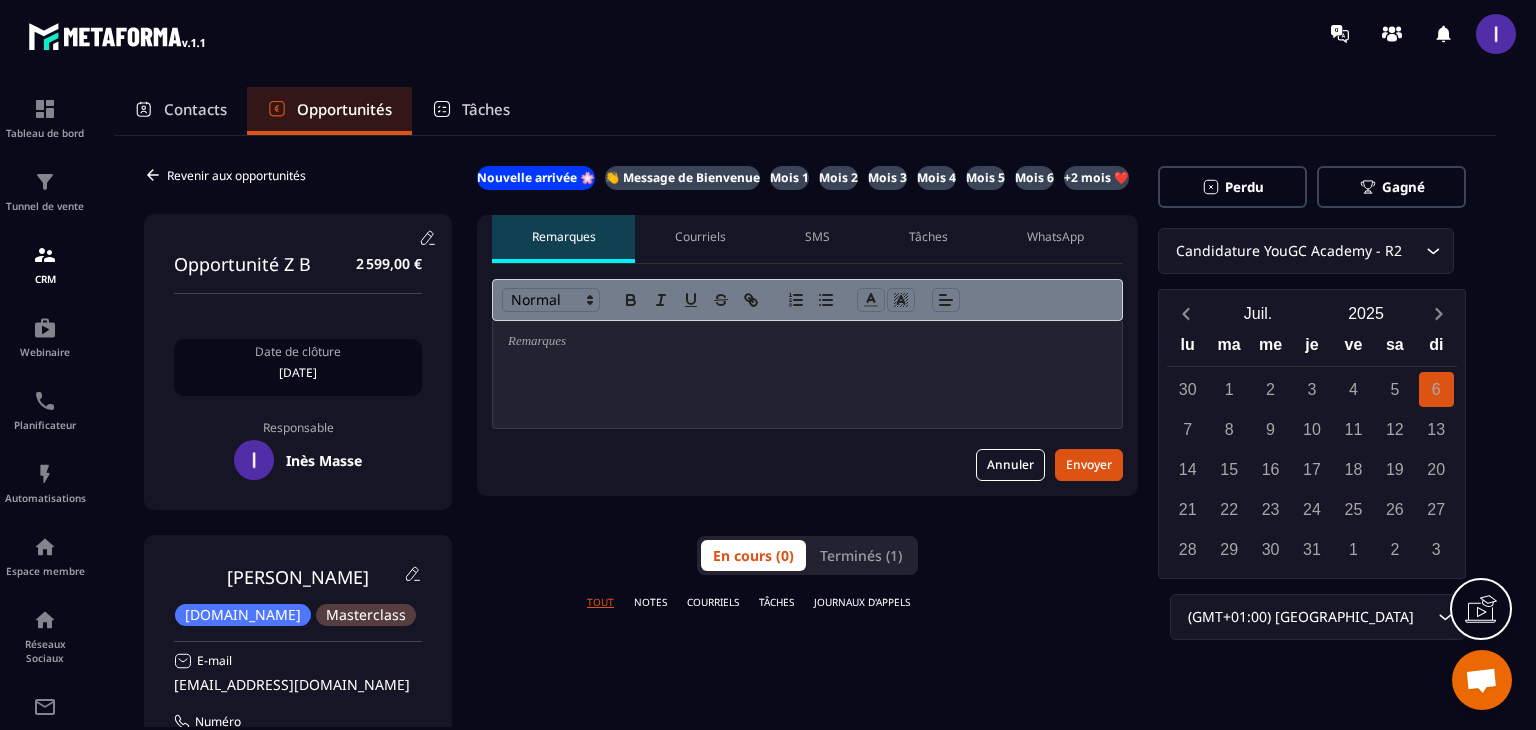 click on "Gagné" at bounding box center [1403, 187] 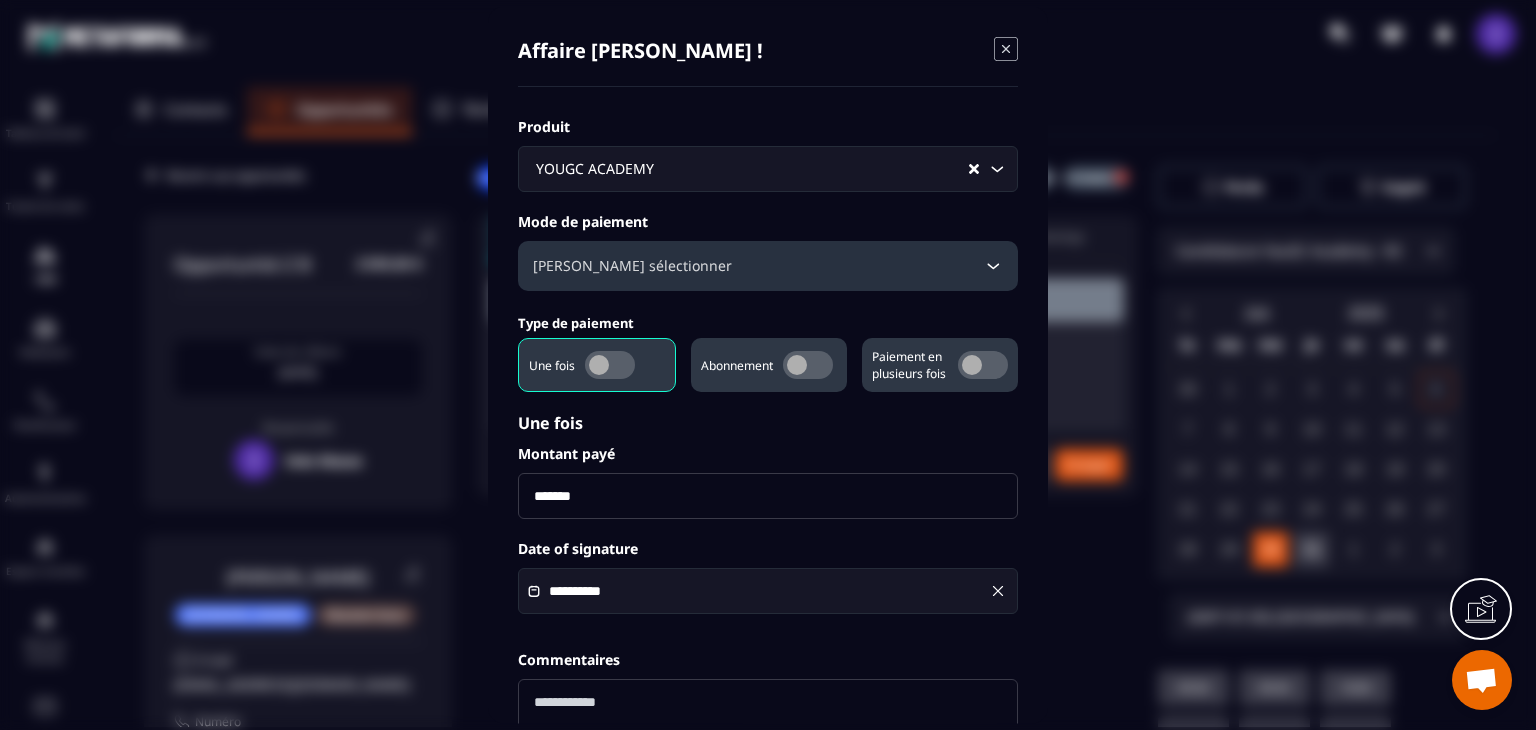 click on "[PERSON_NAME] sélectionner" at bounding box center [768, 266] 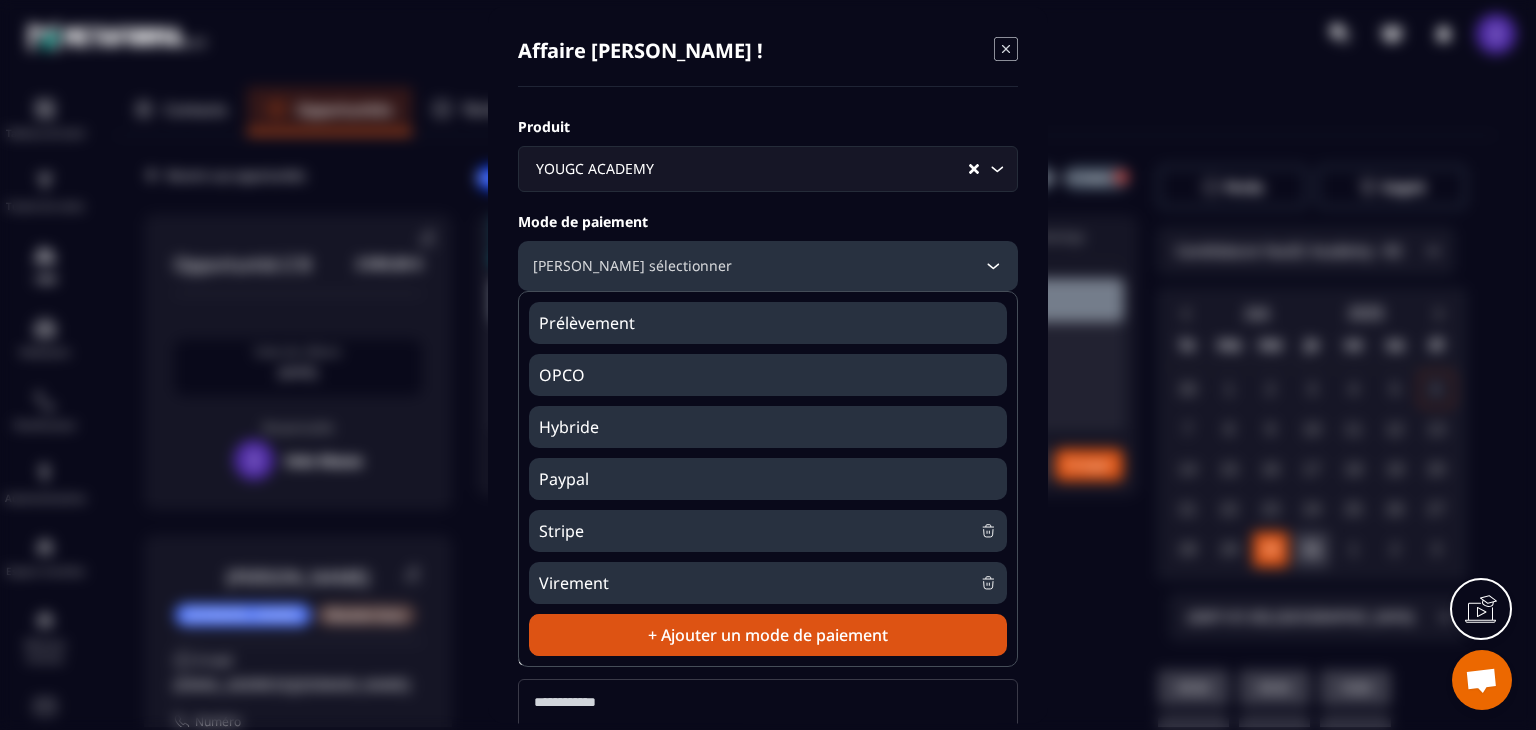 click on "Stripe" at bounding box center (759, 531) 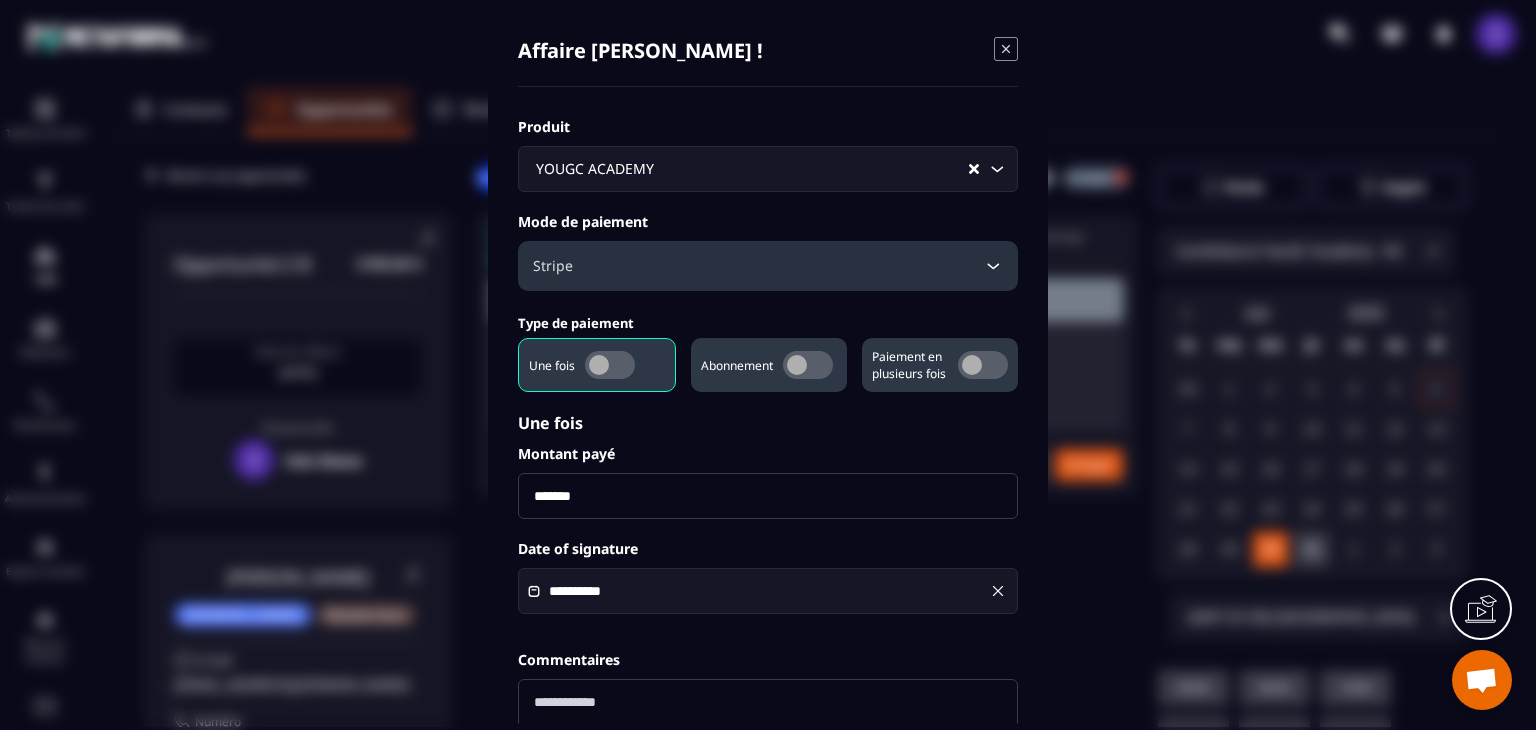 click on "Paiement en plusieurs fois" at bounding box center (910, 365) 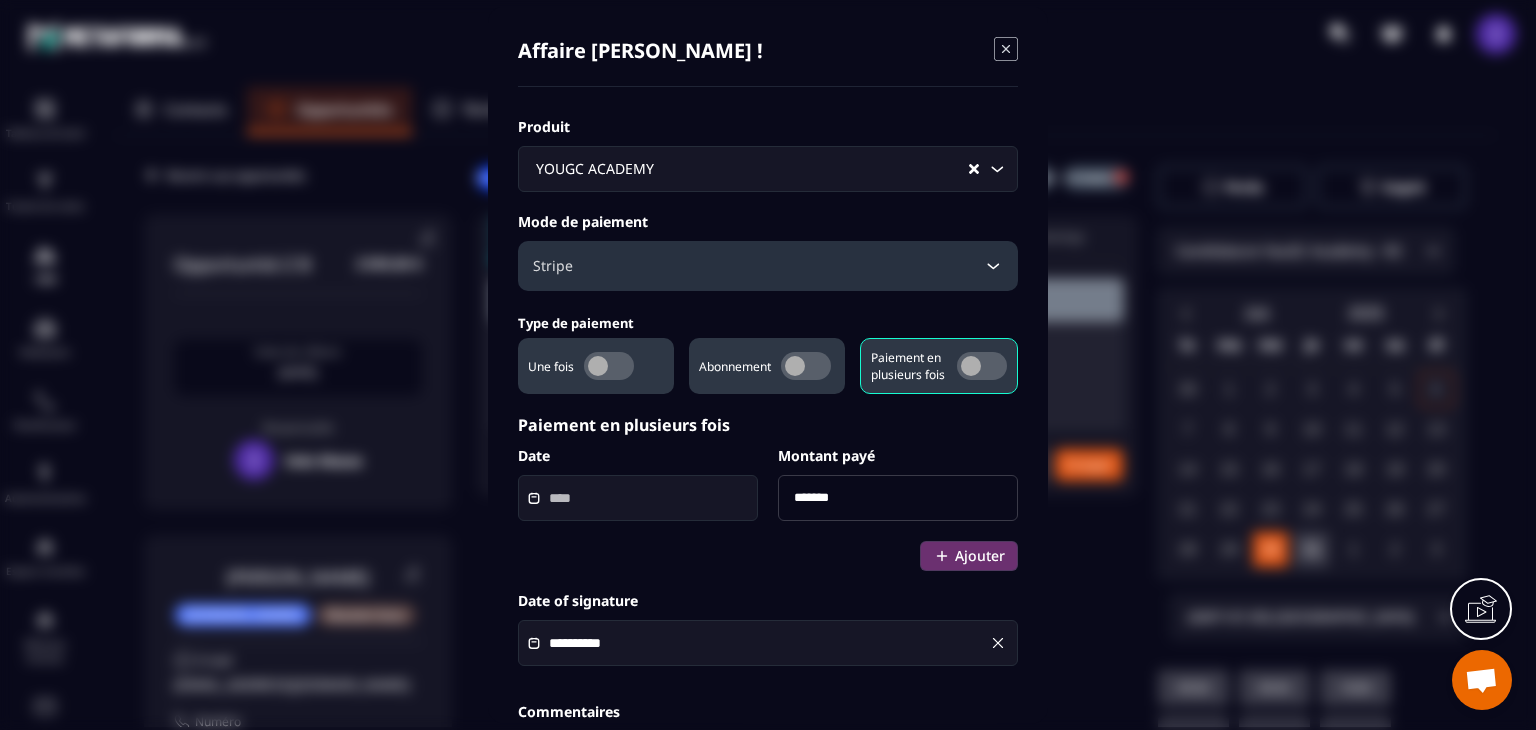 click on "*******" at bounding box center [898, 498] 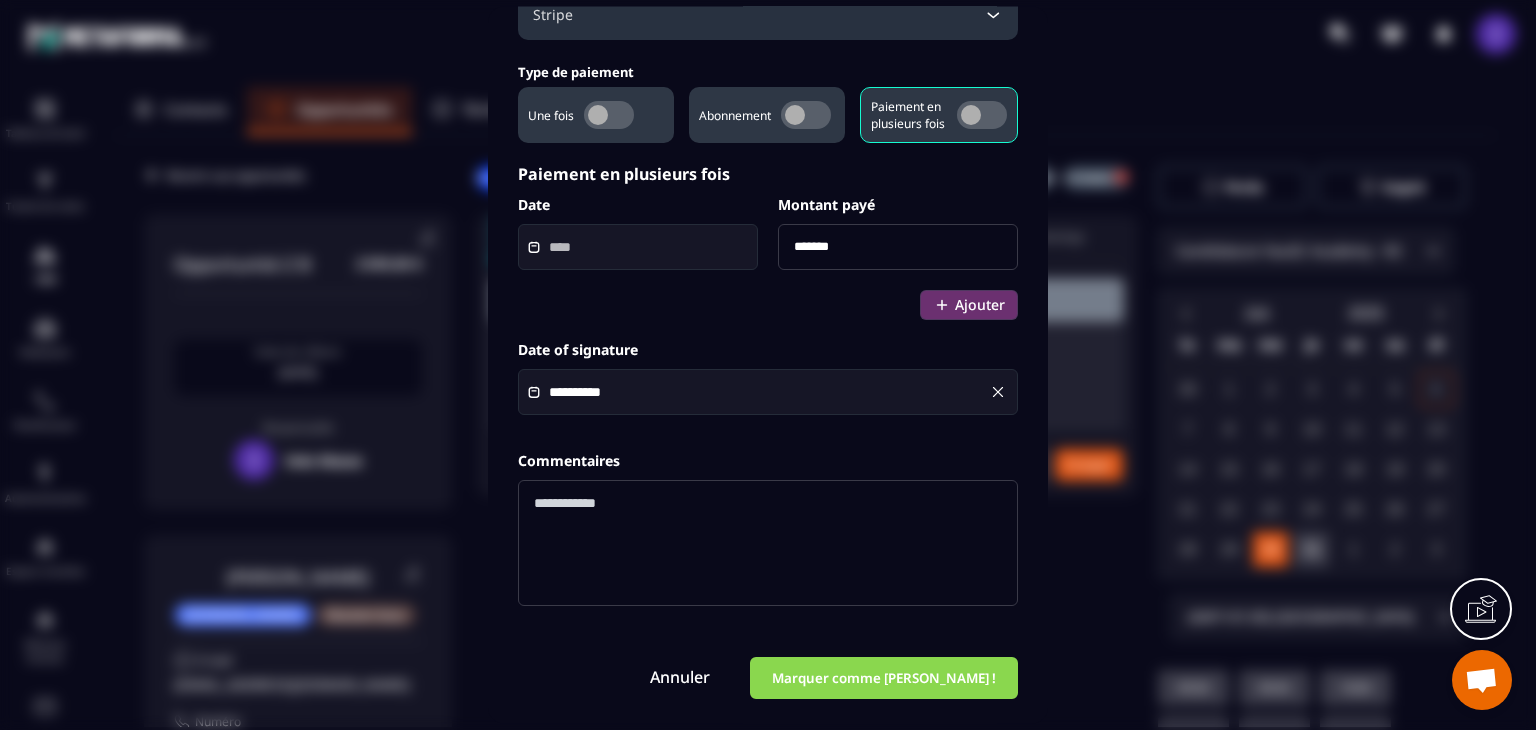 scroll, scrollTop: 251, scrollLeft: 0, axis: vertical 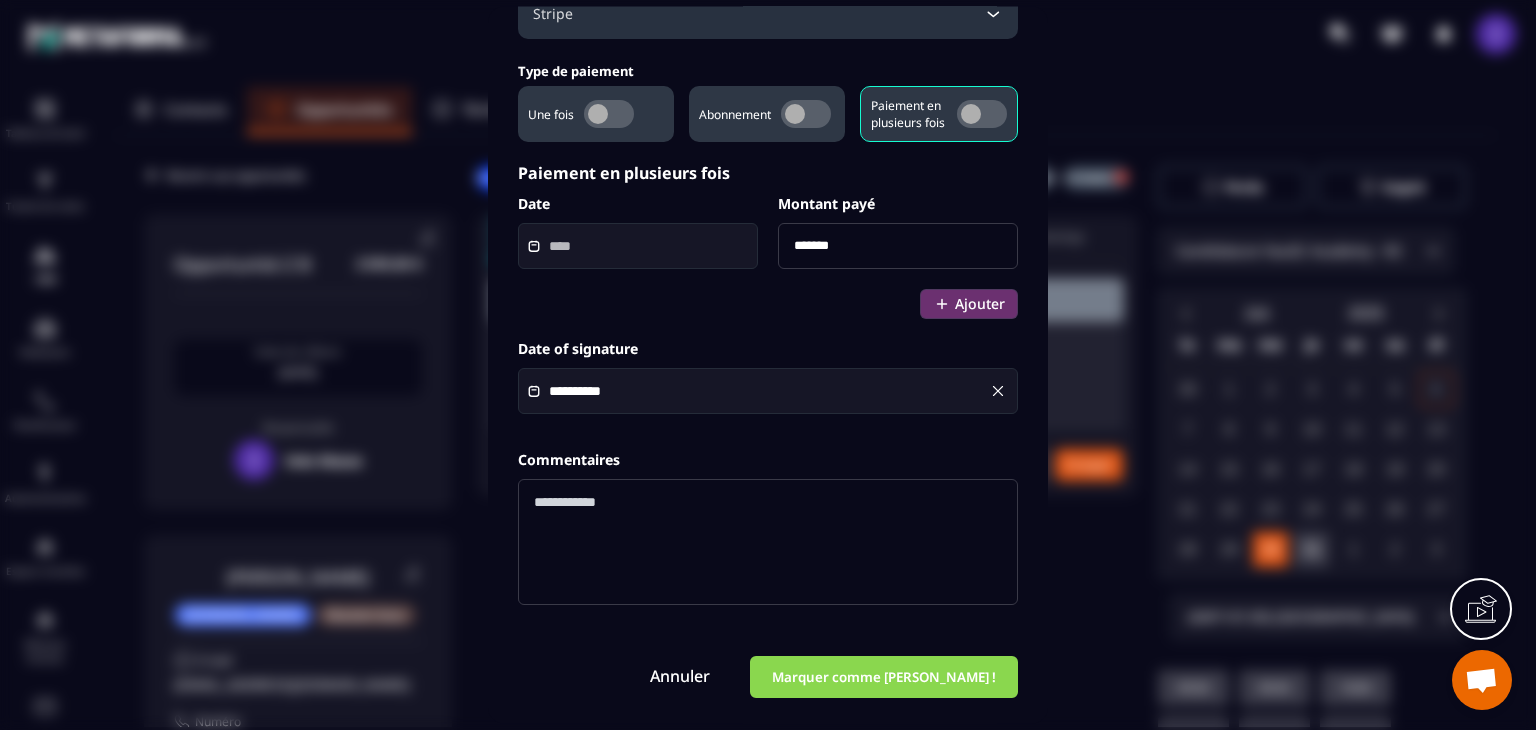 type on "*******" 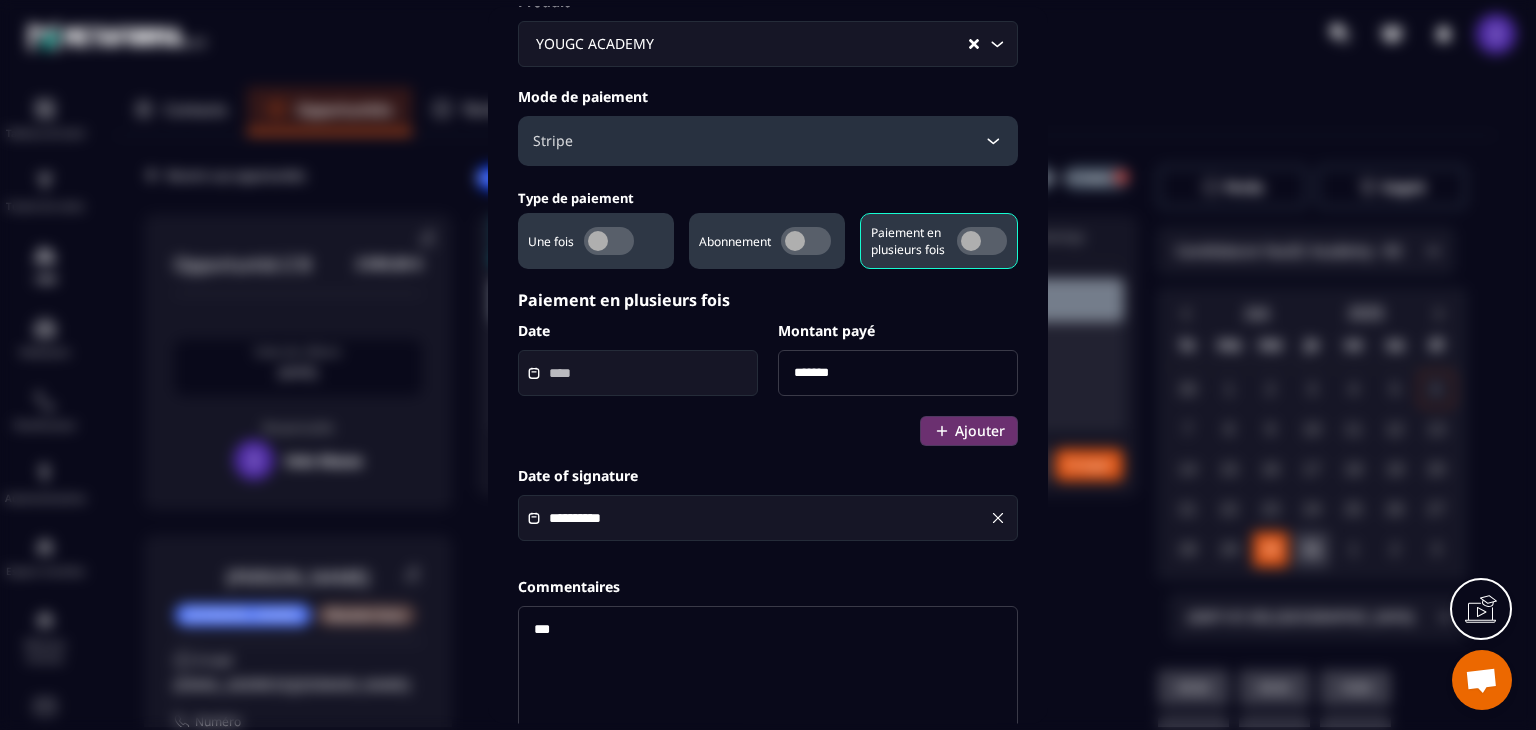 scroll, scrollTop: 0, scrollLeft: 0, axis: both 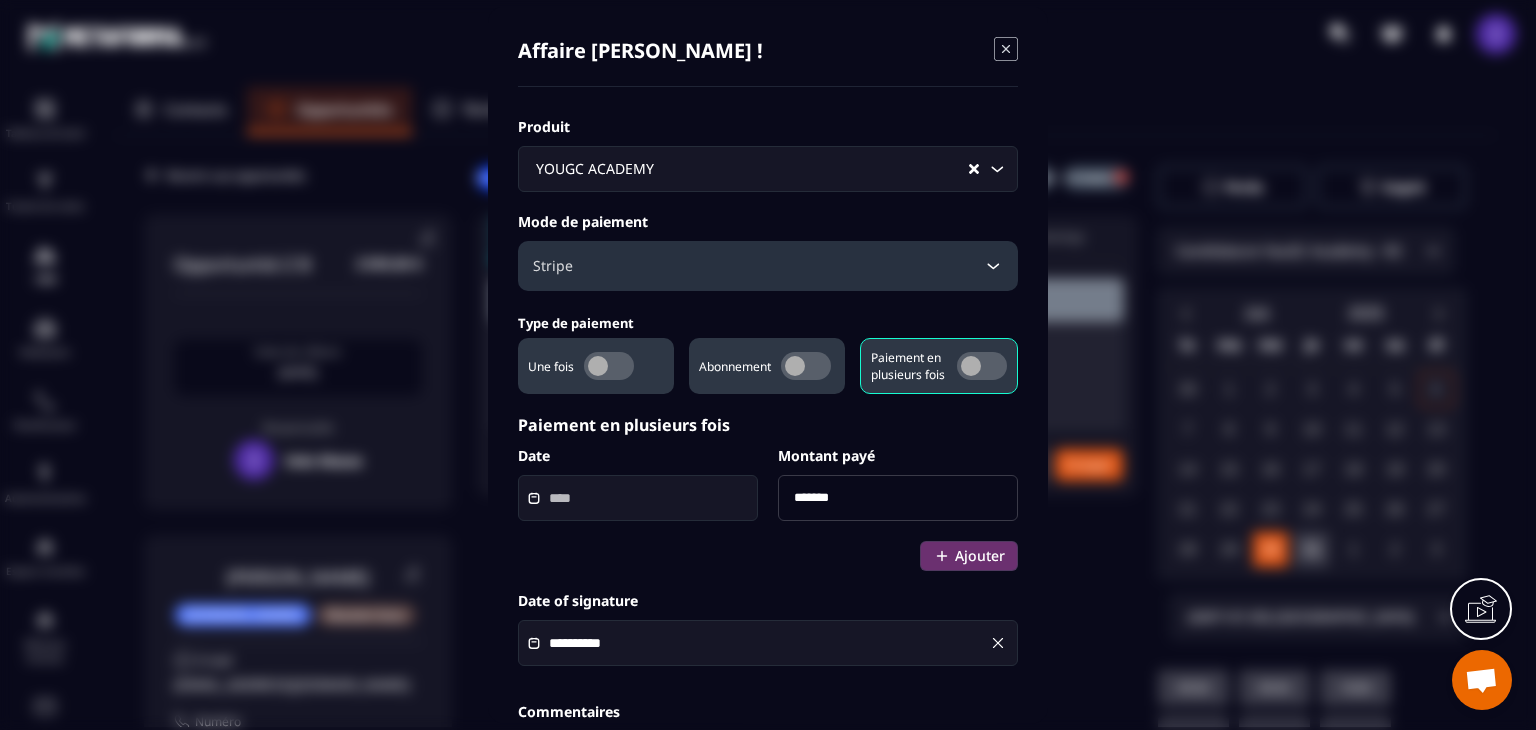 type on "***" 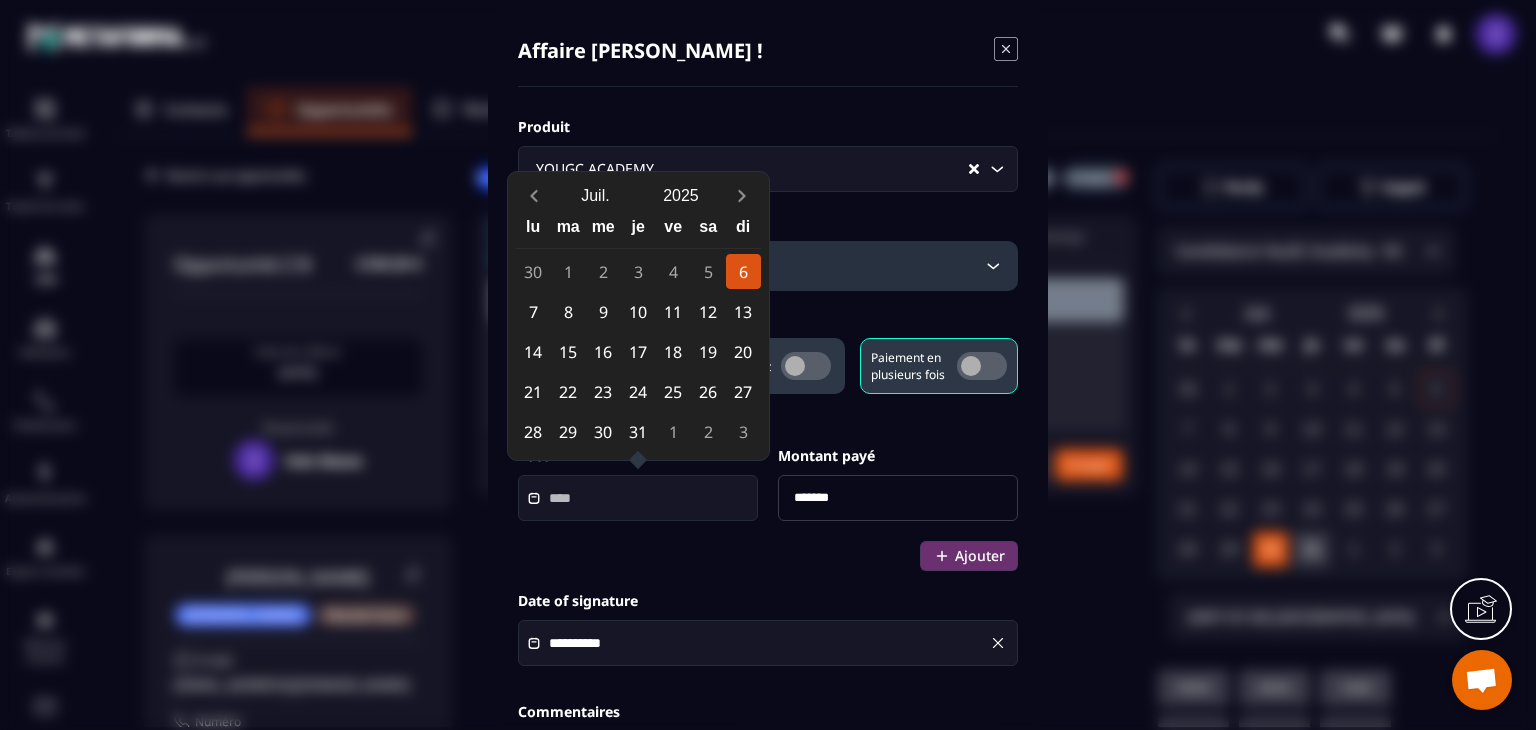 click on "6" at bounding box center (743, 271) 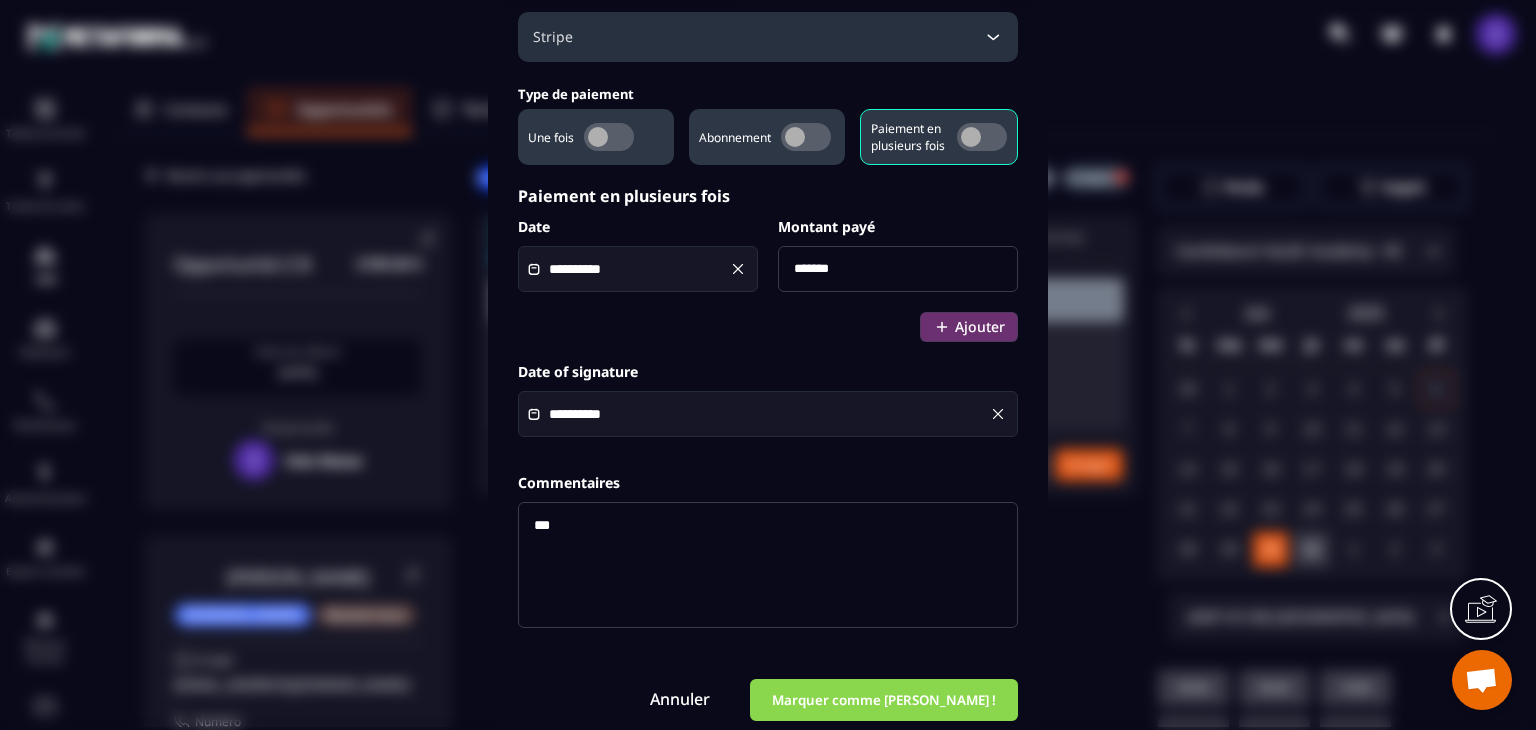 scroll, scrollTop: 251, scrollLeft: 0, axis: vertical 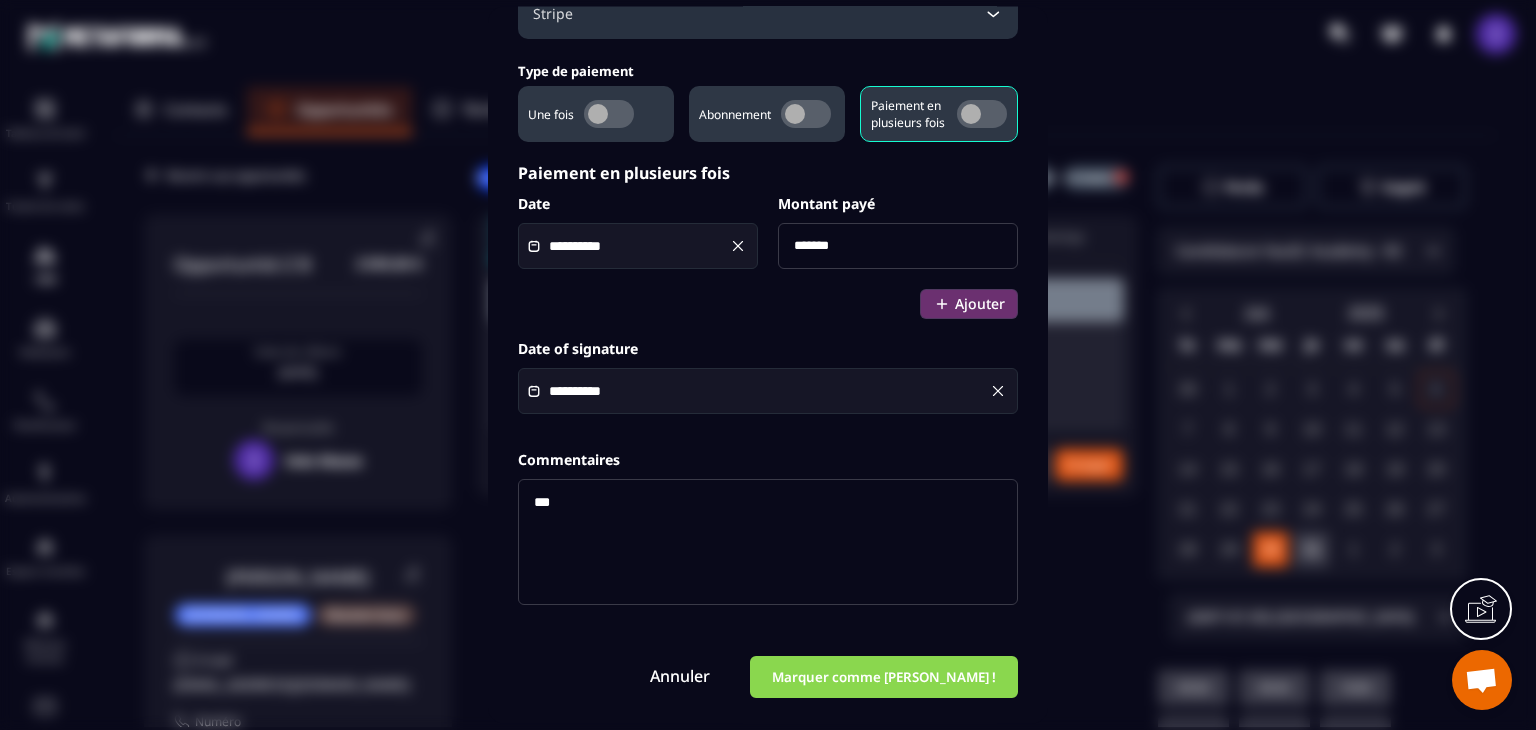 click on "Marquer comme [PERSON_NAME] !" at bounding box center [884, 678] 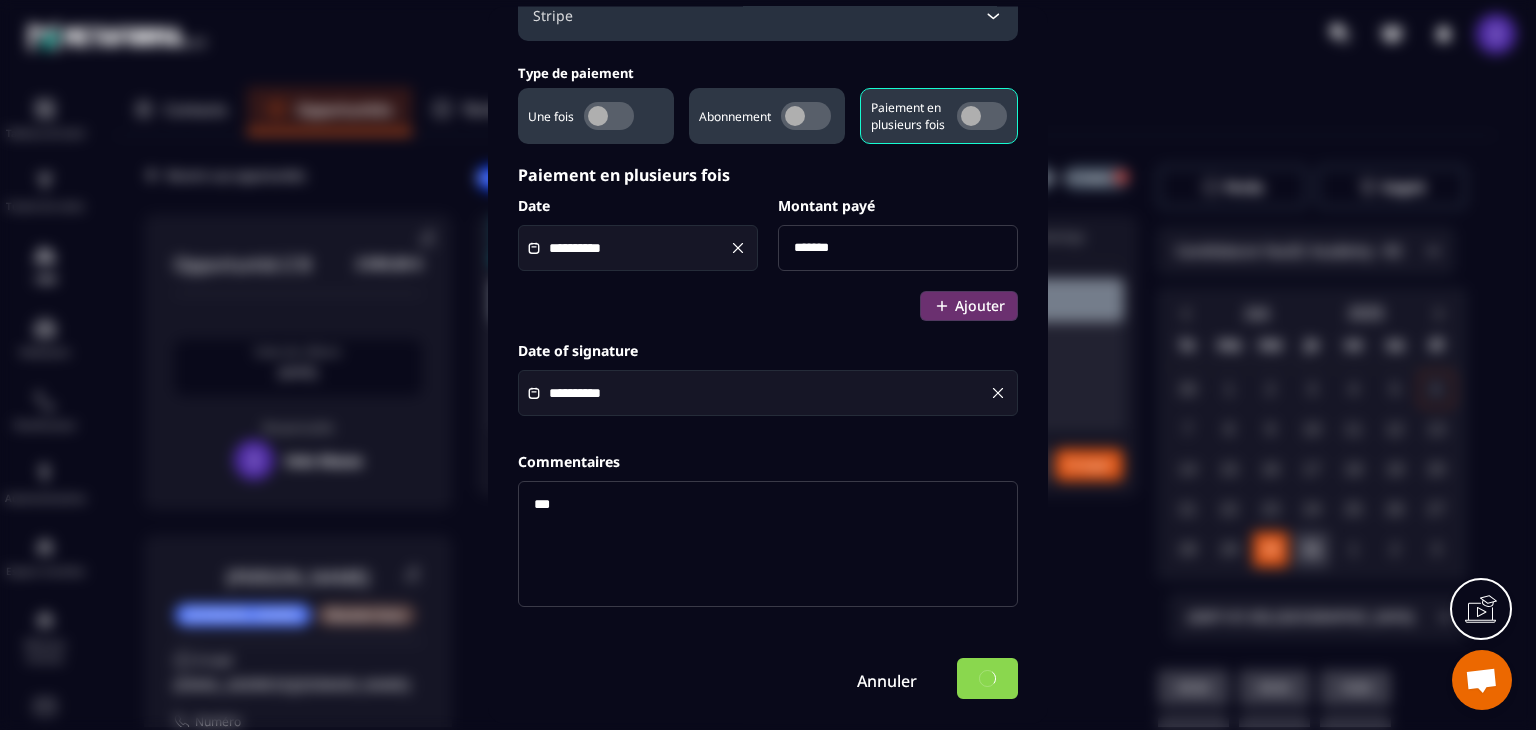 scroll, scrollTop: 251, scrollLeft: 0, axis: vertical 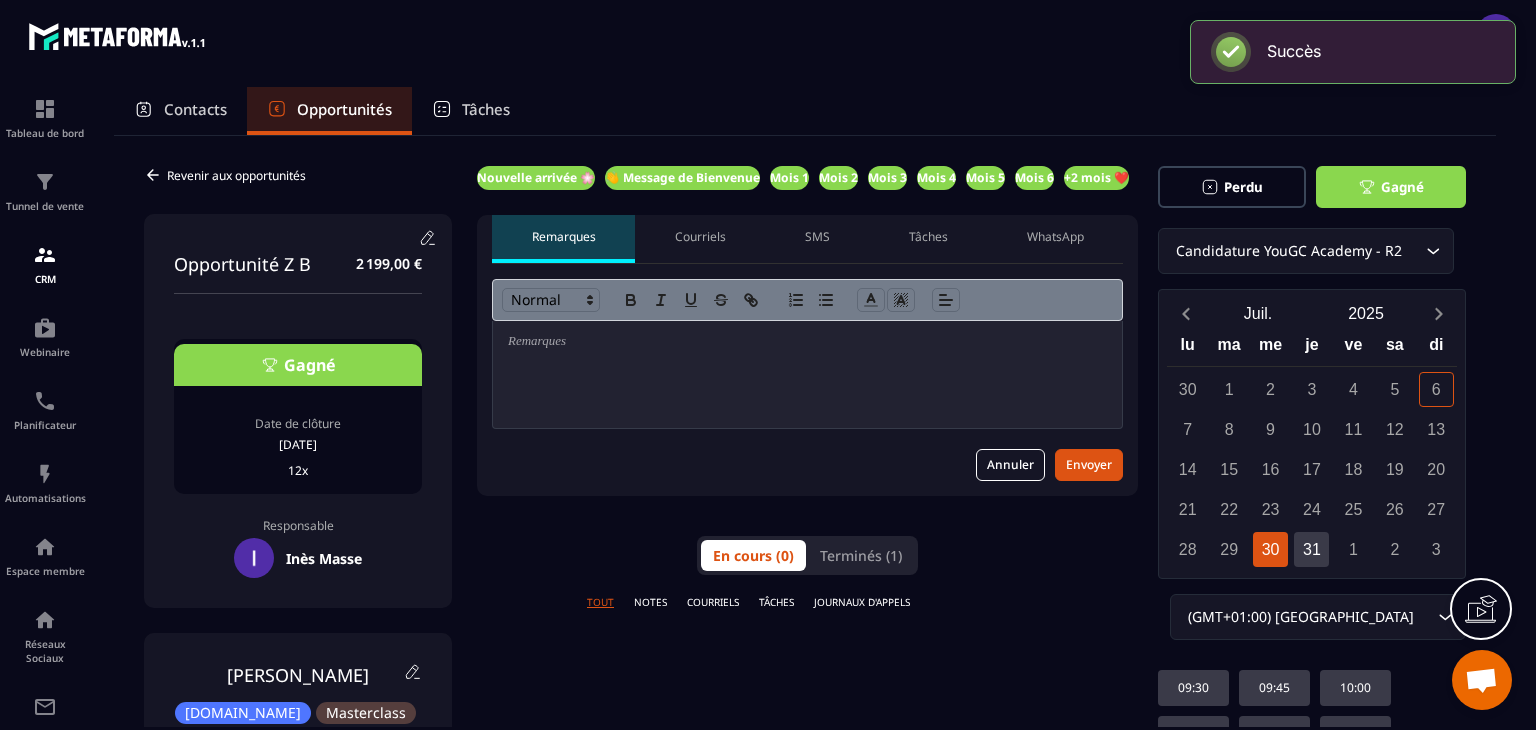 click on "Nouvelle arrivée 🌸" at bounding box center [536, 178] 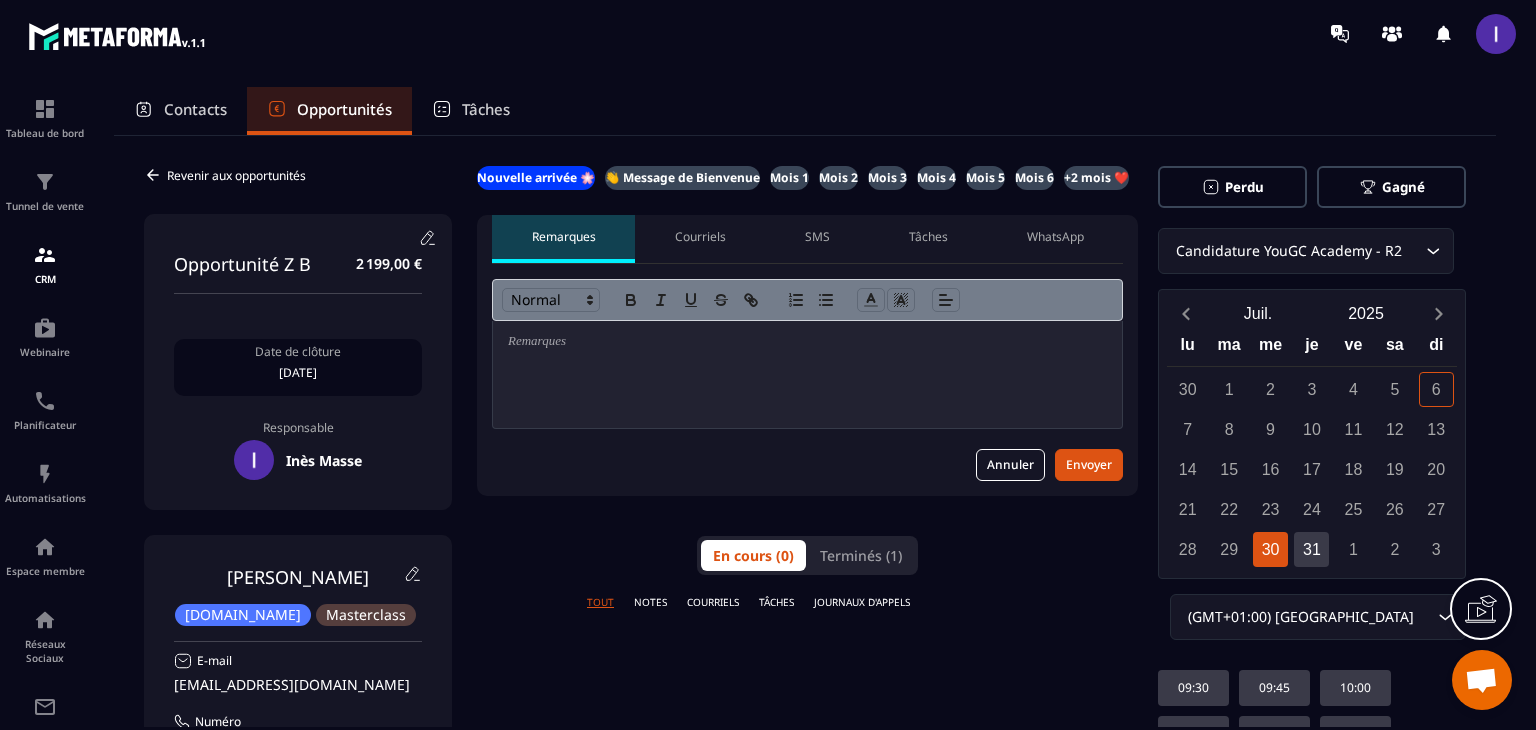 click on "Revenir aux opportunités" at bounding box center (236, 175) 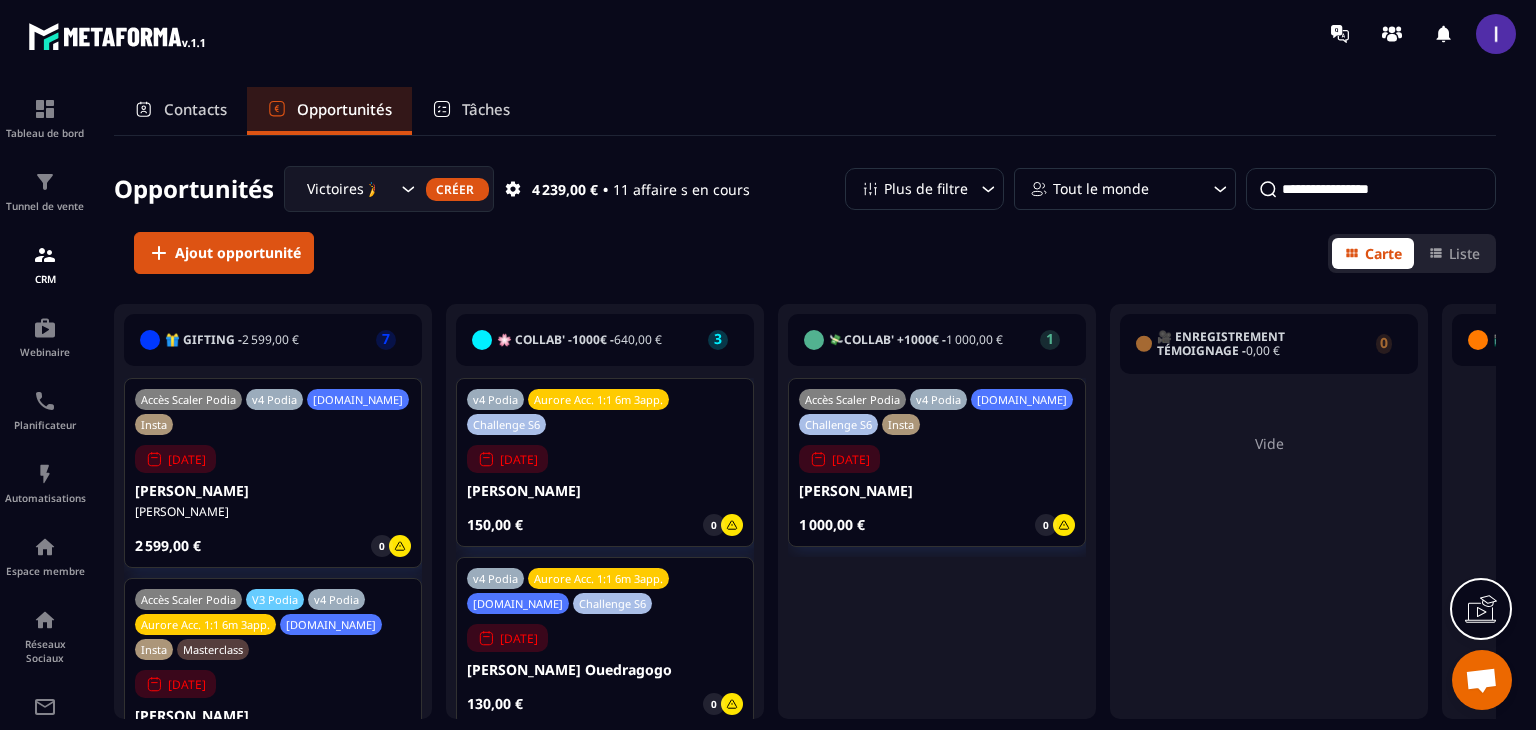 click on "Tout le monde" at bounding box center [1101, 189] 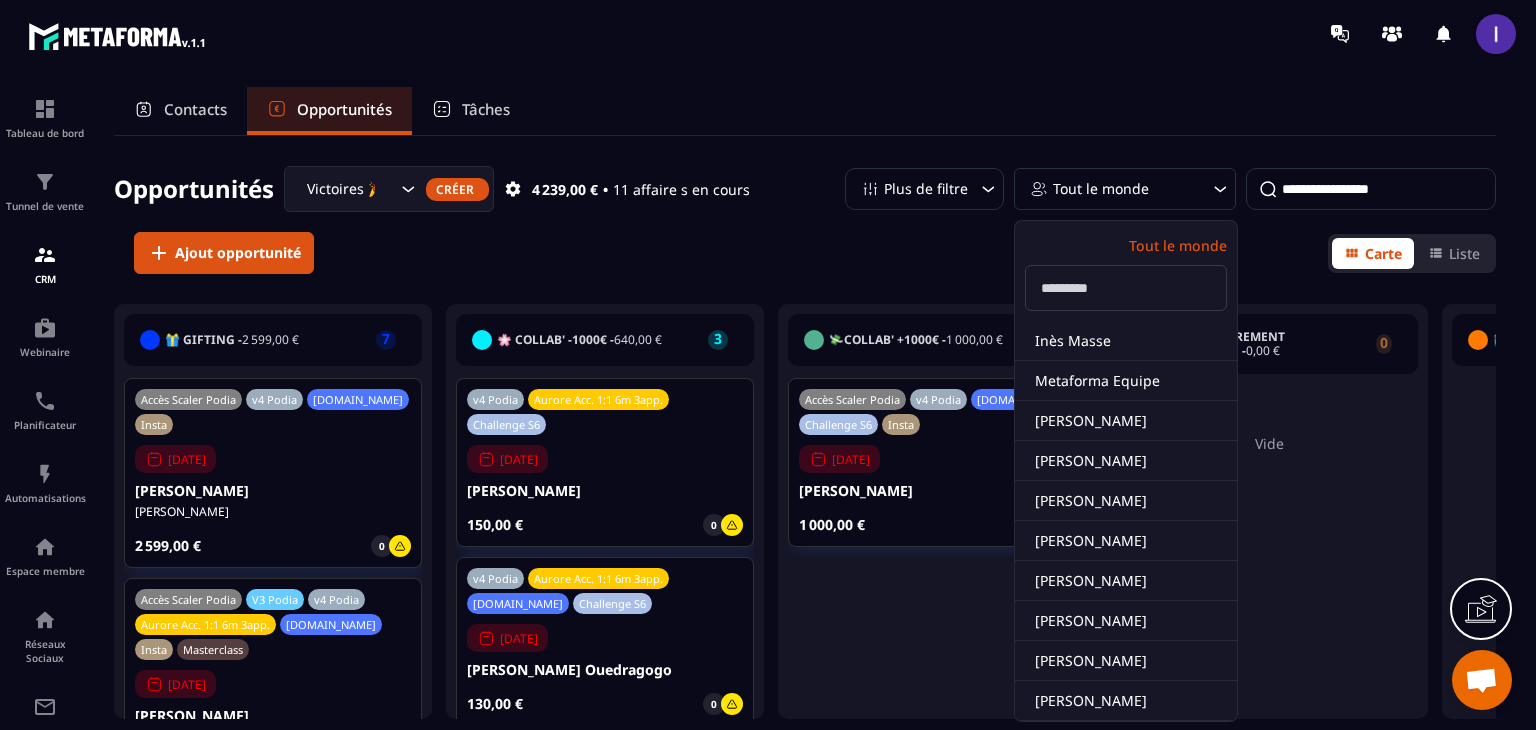 click on "Contacts" at bounding box center [195, 109] 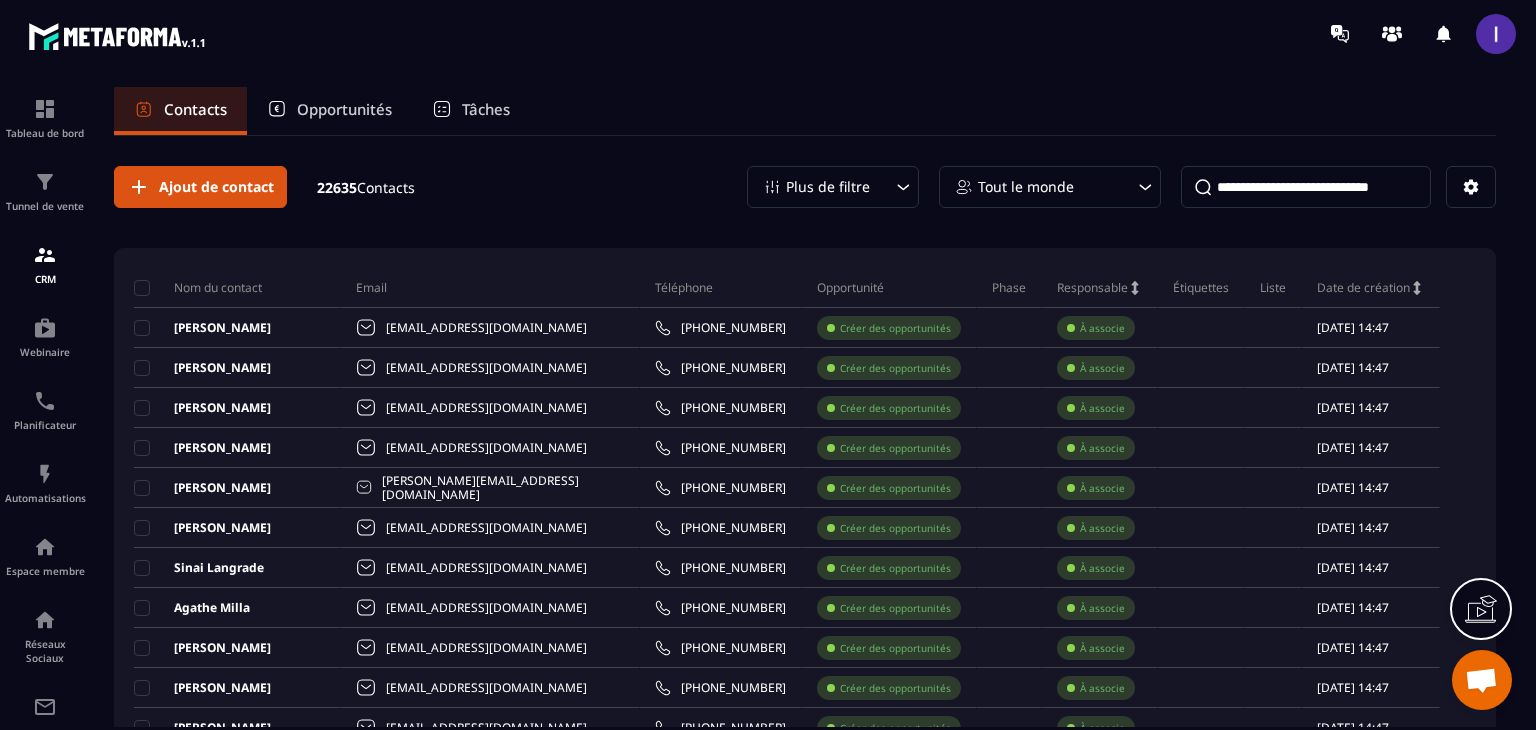 click at bounding box center (1306, 187) 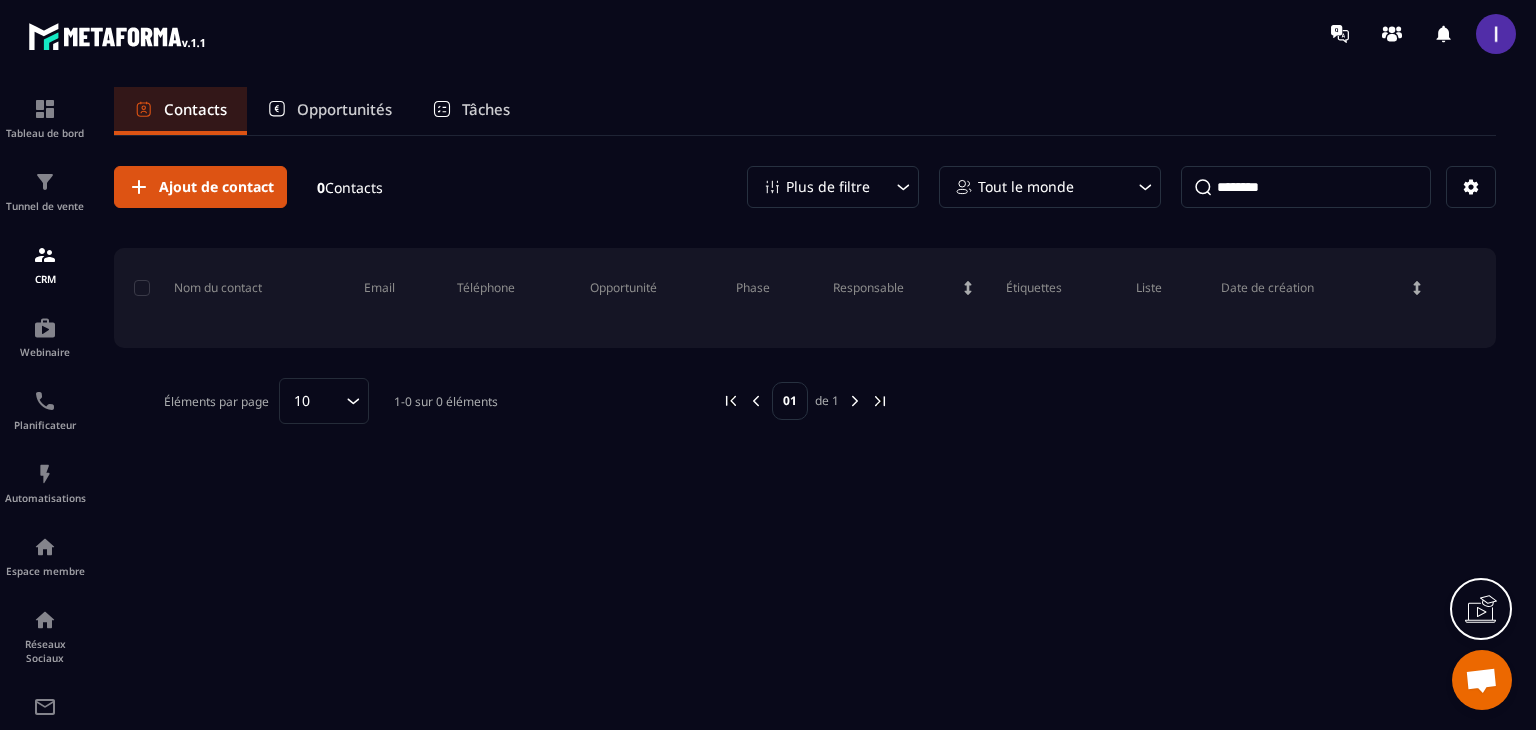 drag, startPoint x: 1316, startPoint y: 184, endPoint x: 1164, endPoint y: 161, distance: 153.73029 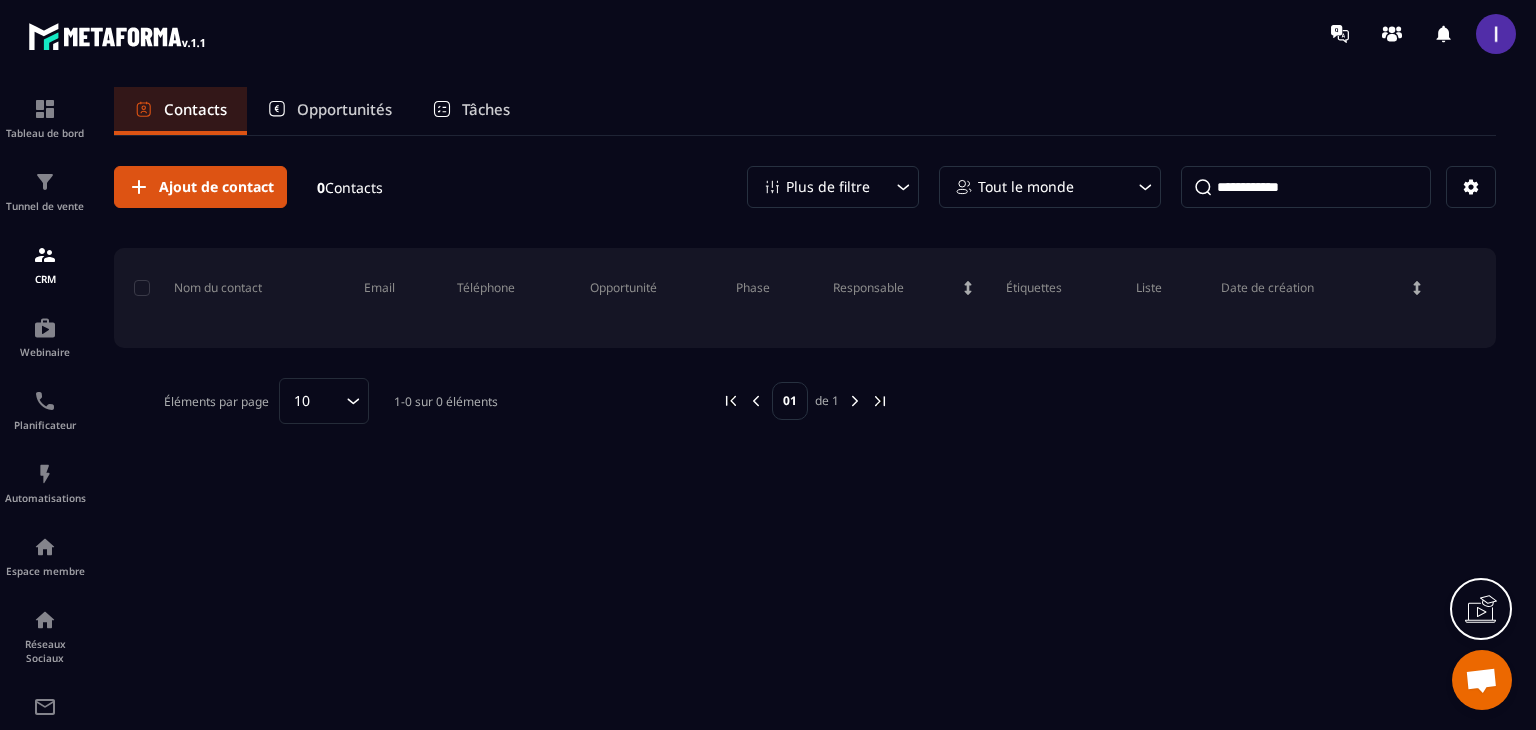 drag, startPoint x: 1308, startPoint y: 195, endPoint x: 1198, endPoint y: 177, distance: 111.463 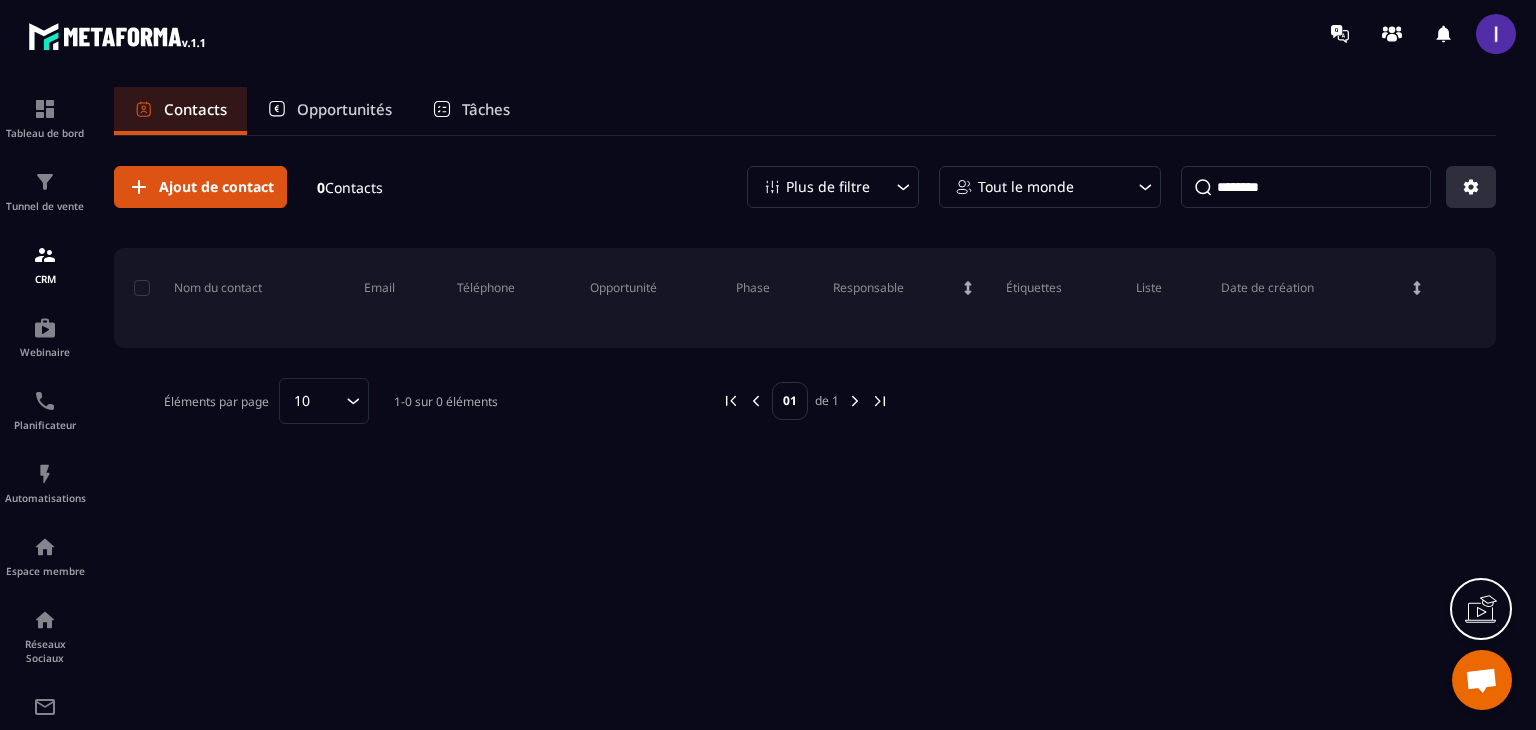 click 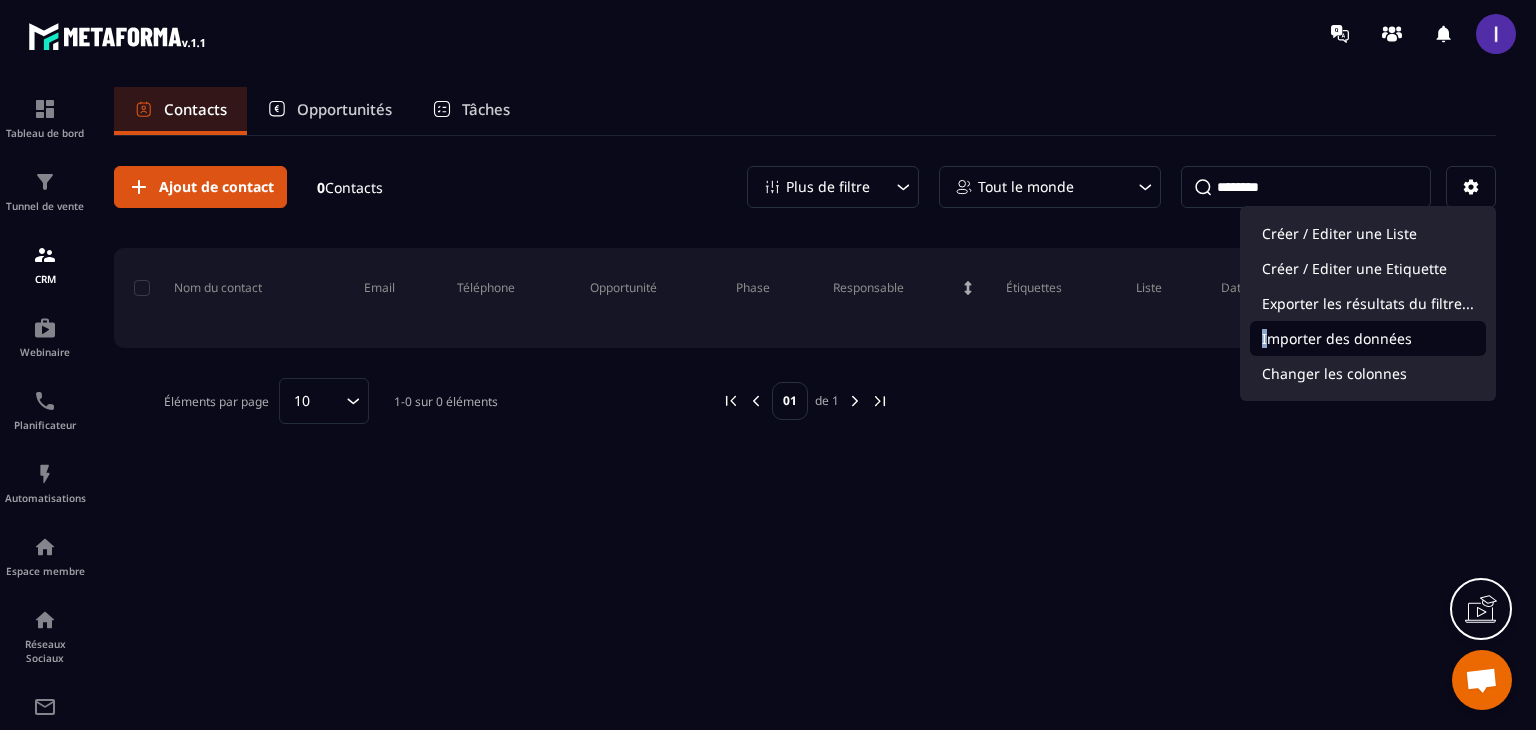 click on "Importer des données" at bounding box center (1368, 338) 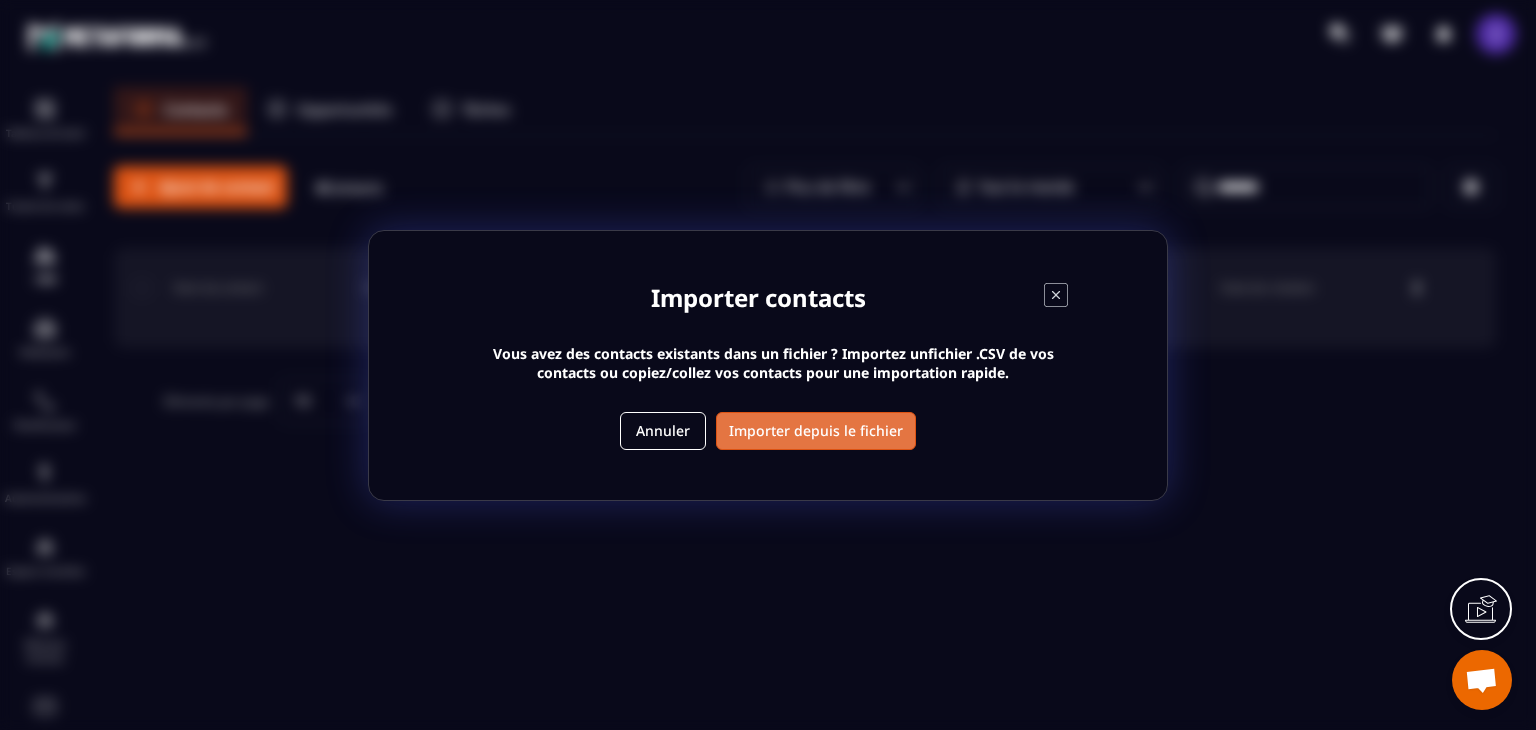 click on "Importer depuis le fichier" at bounding box center [816, 431] 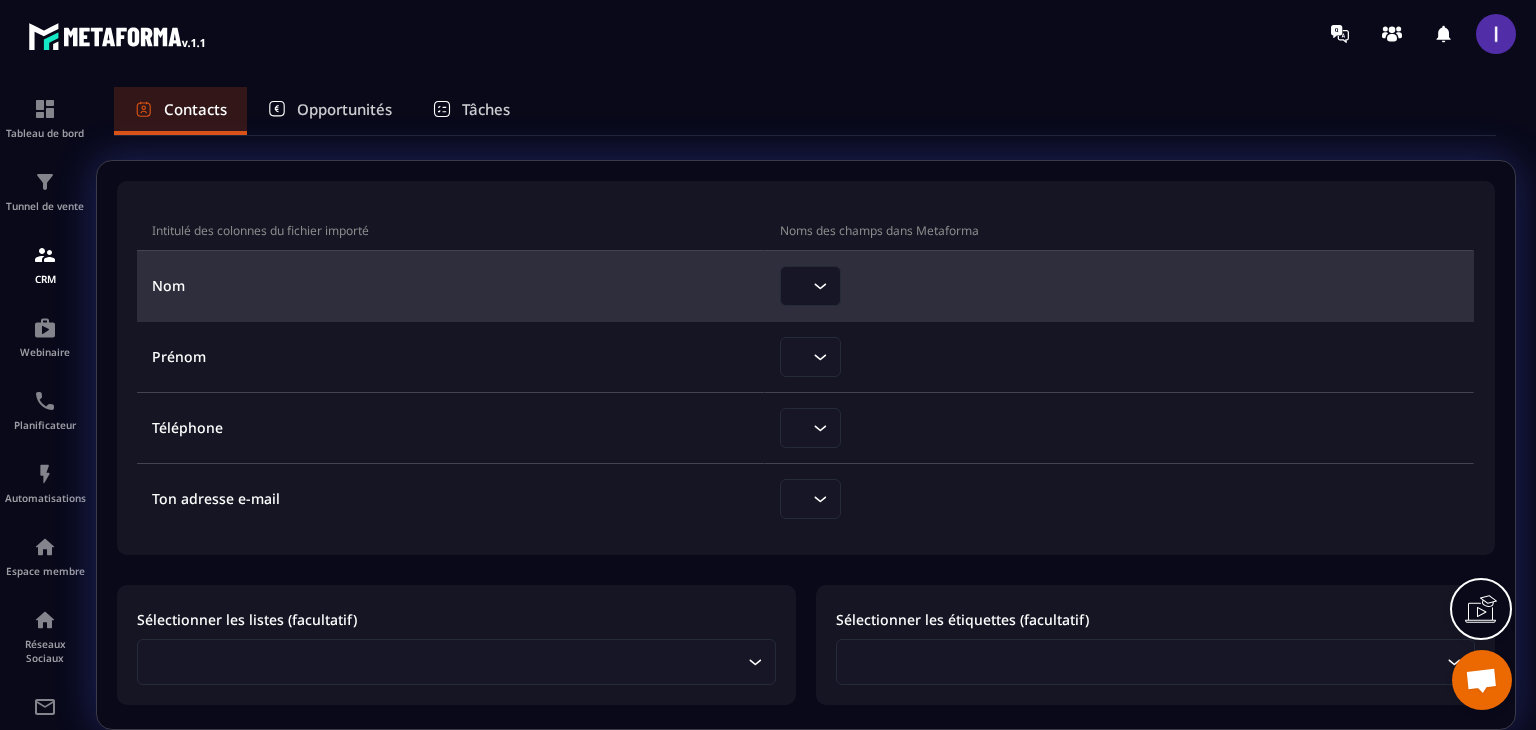 click on "Loading..." at bounding box center [820, 286] 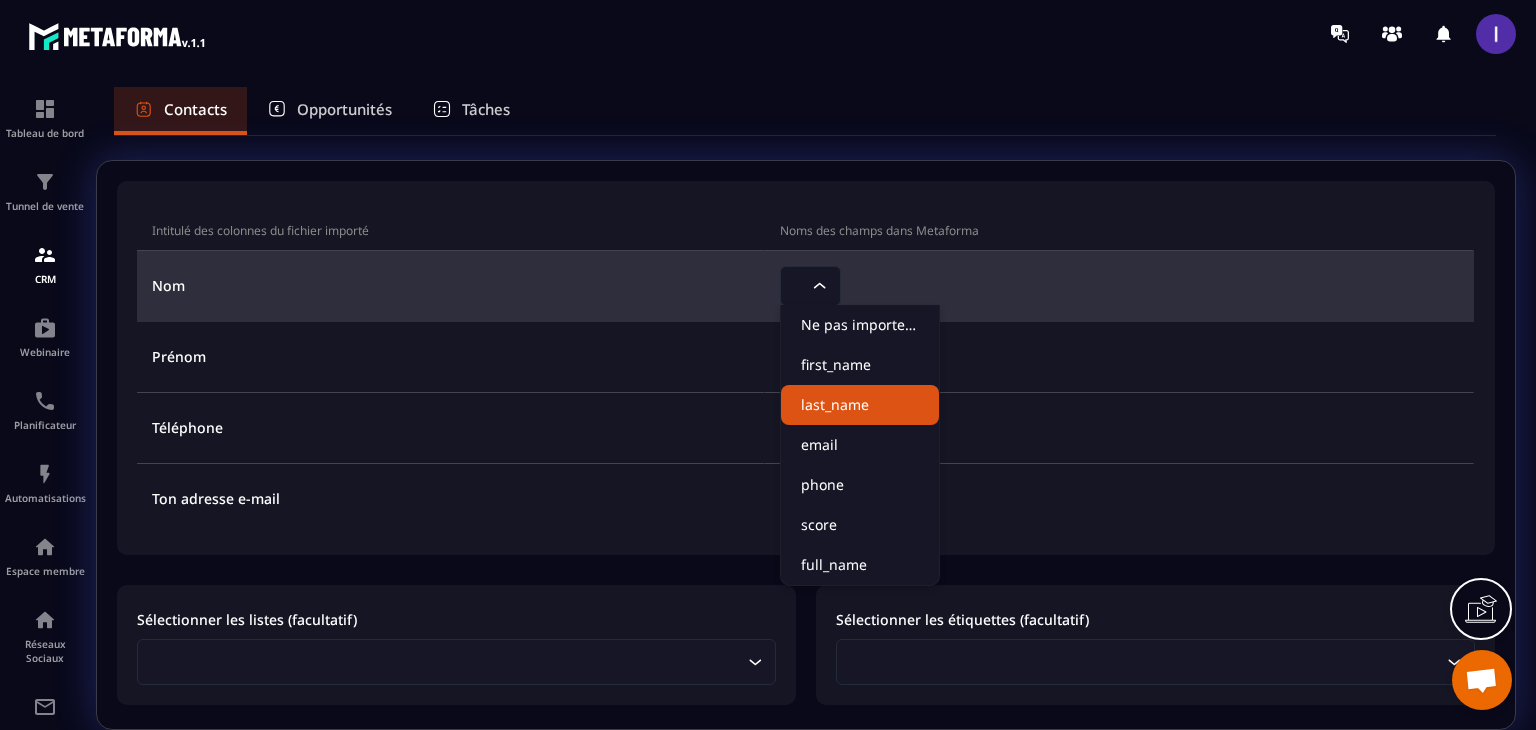click on "last_name" 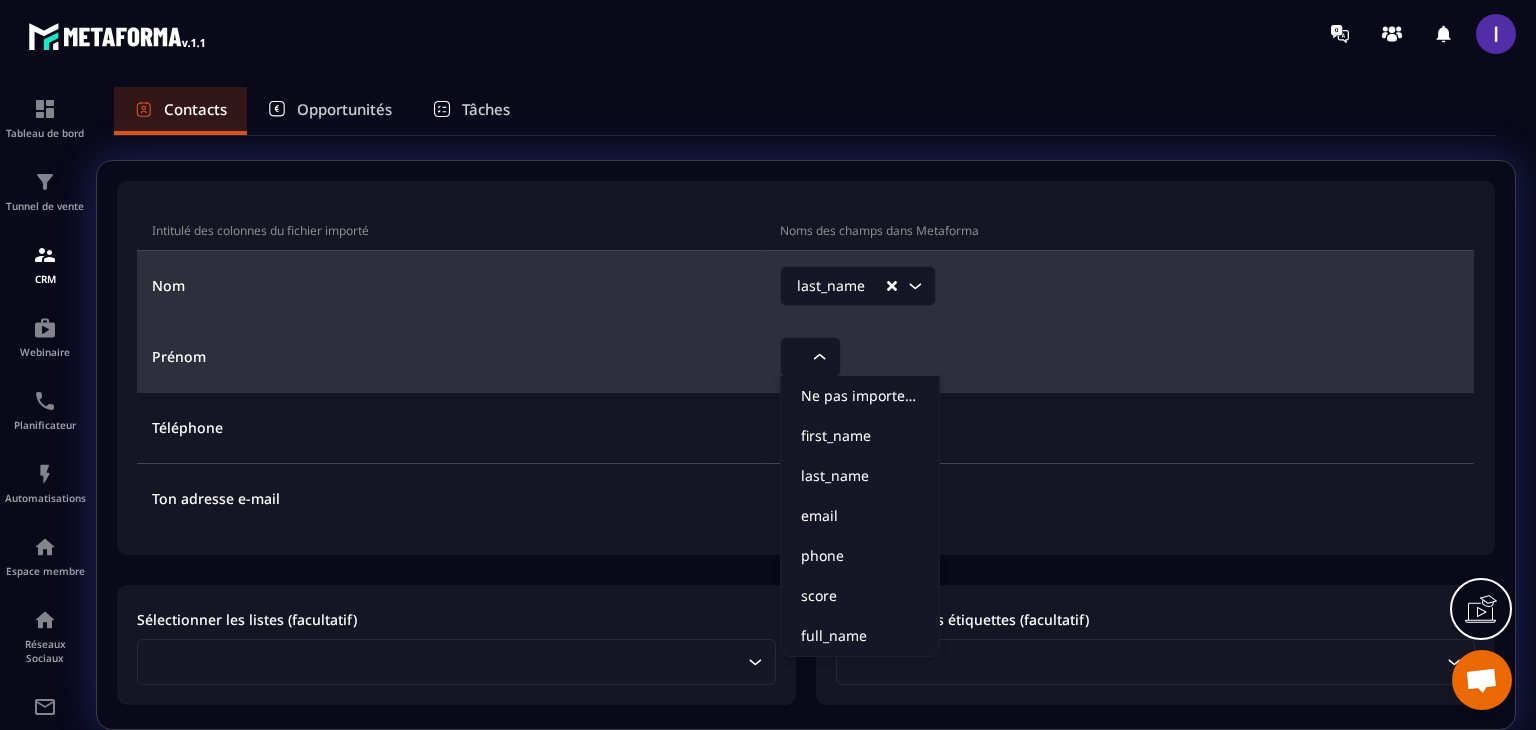 click on "Loading..." at bounding box center [820, 357] 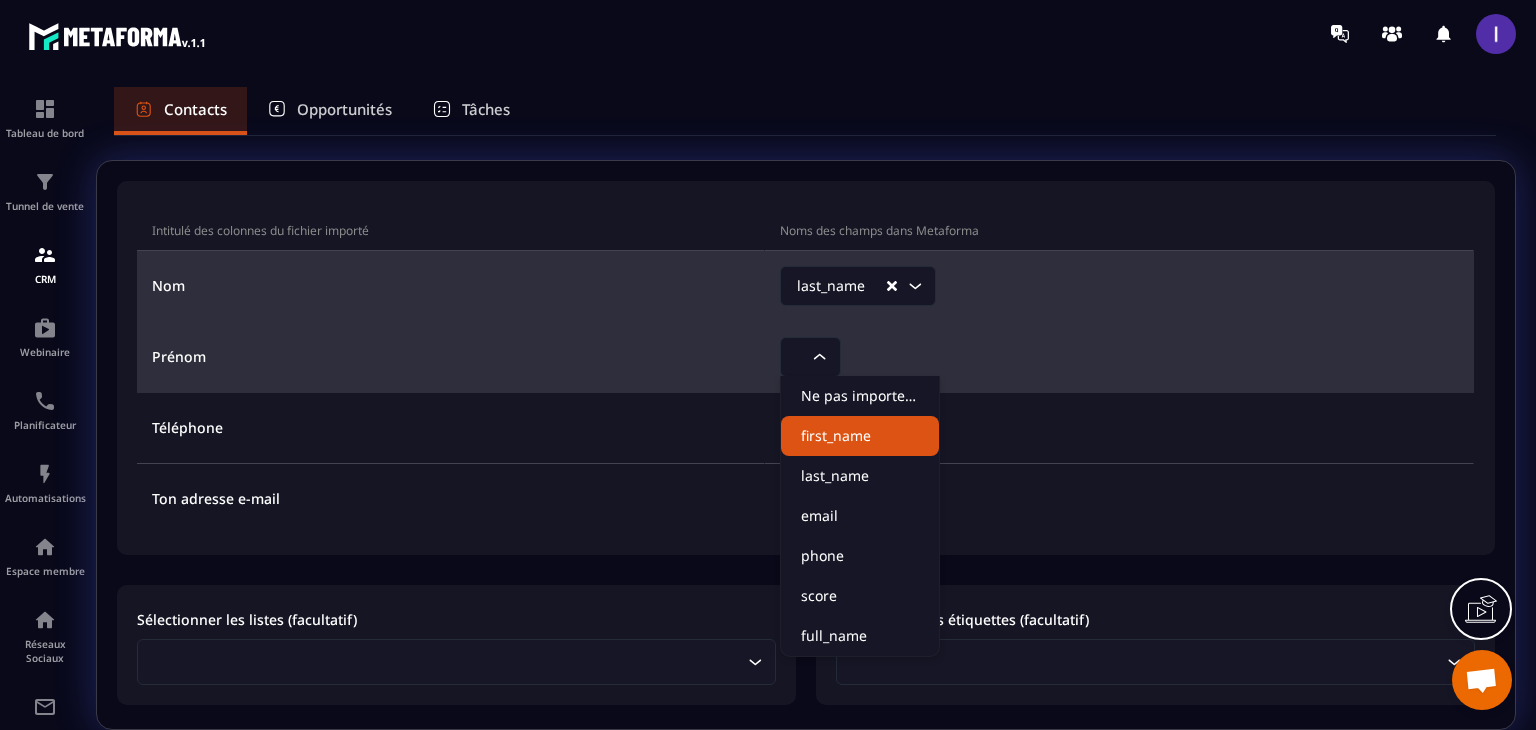 click on "first_name" 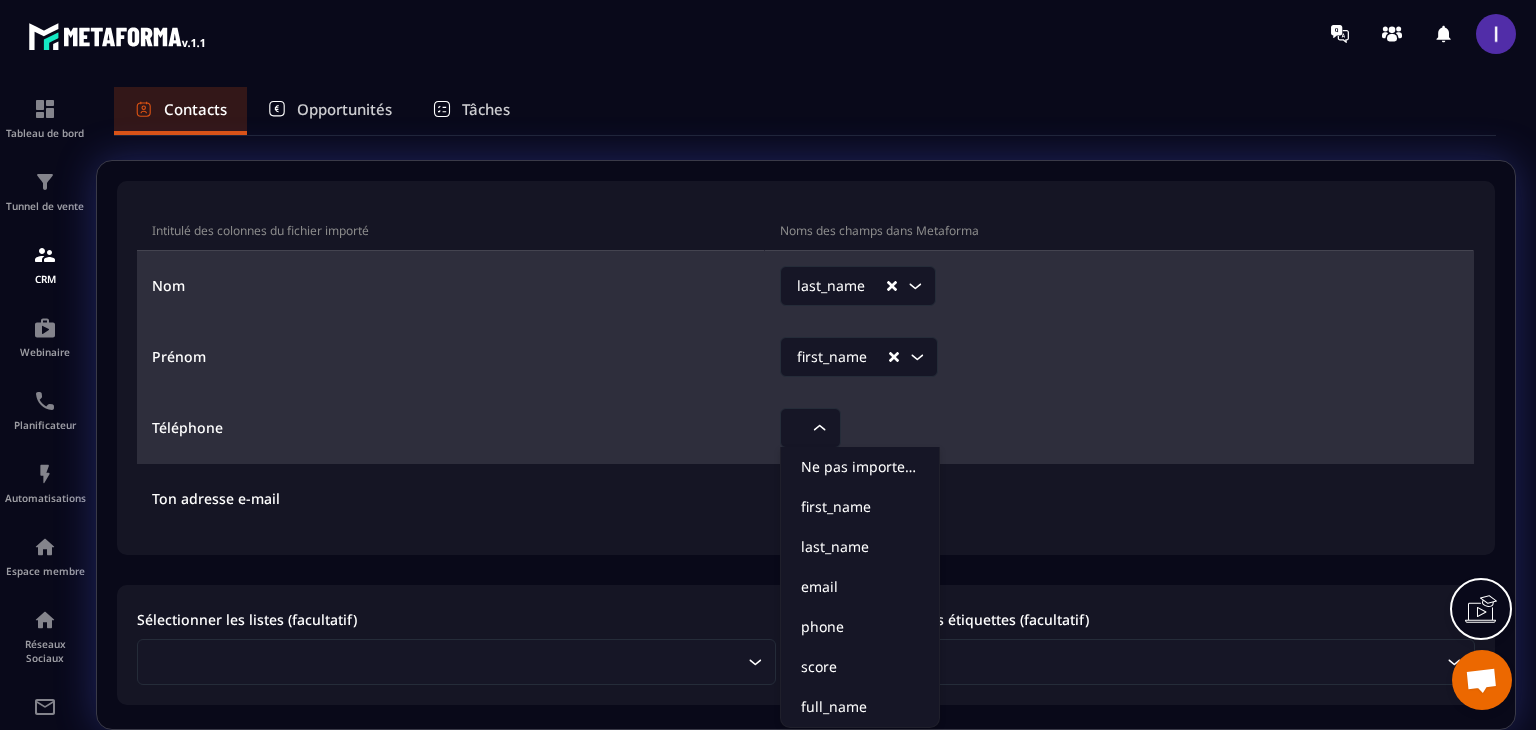 click on "Loading..." 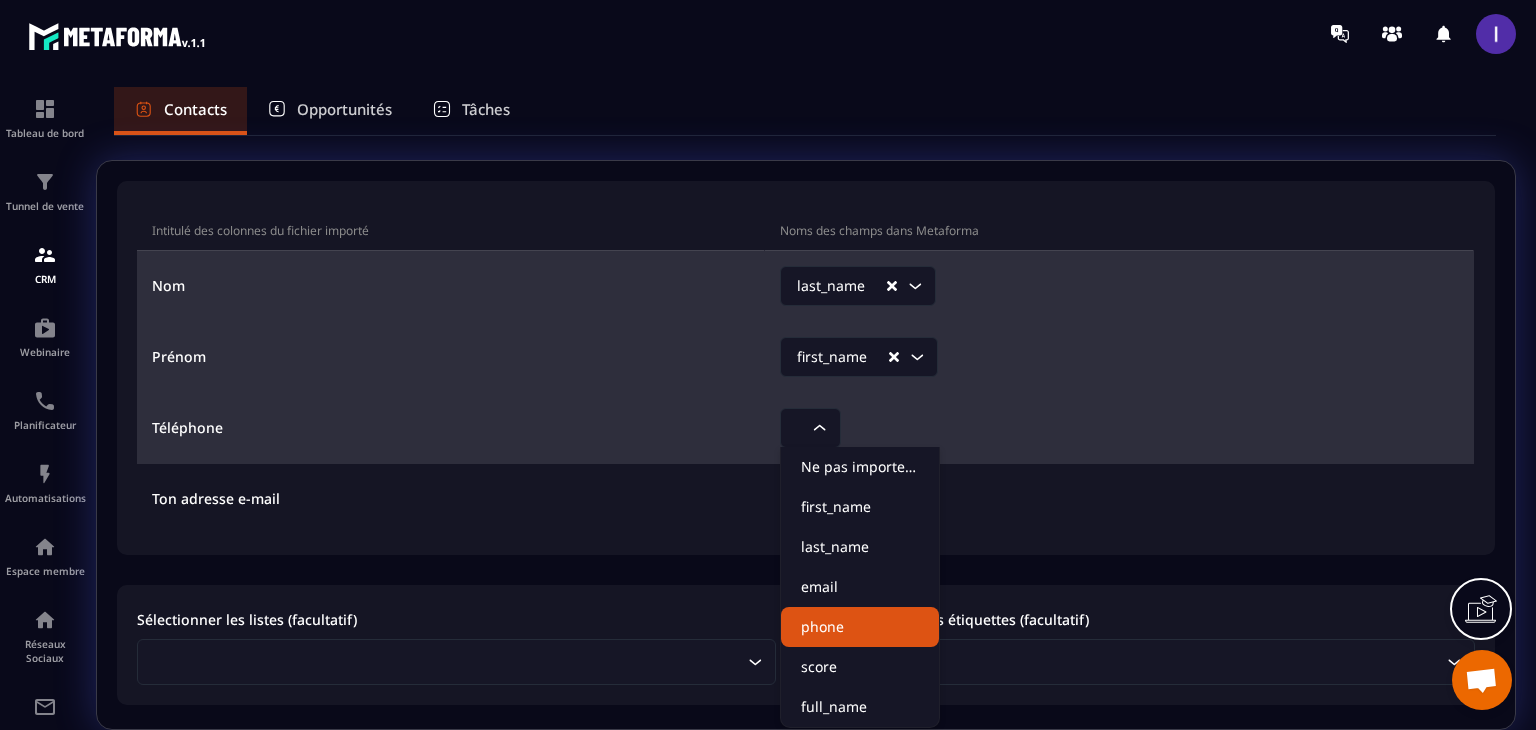 click on "phone" 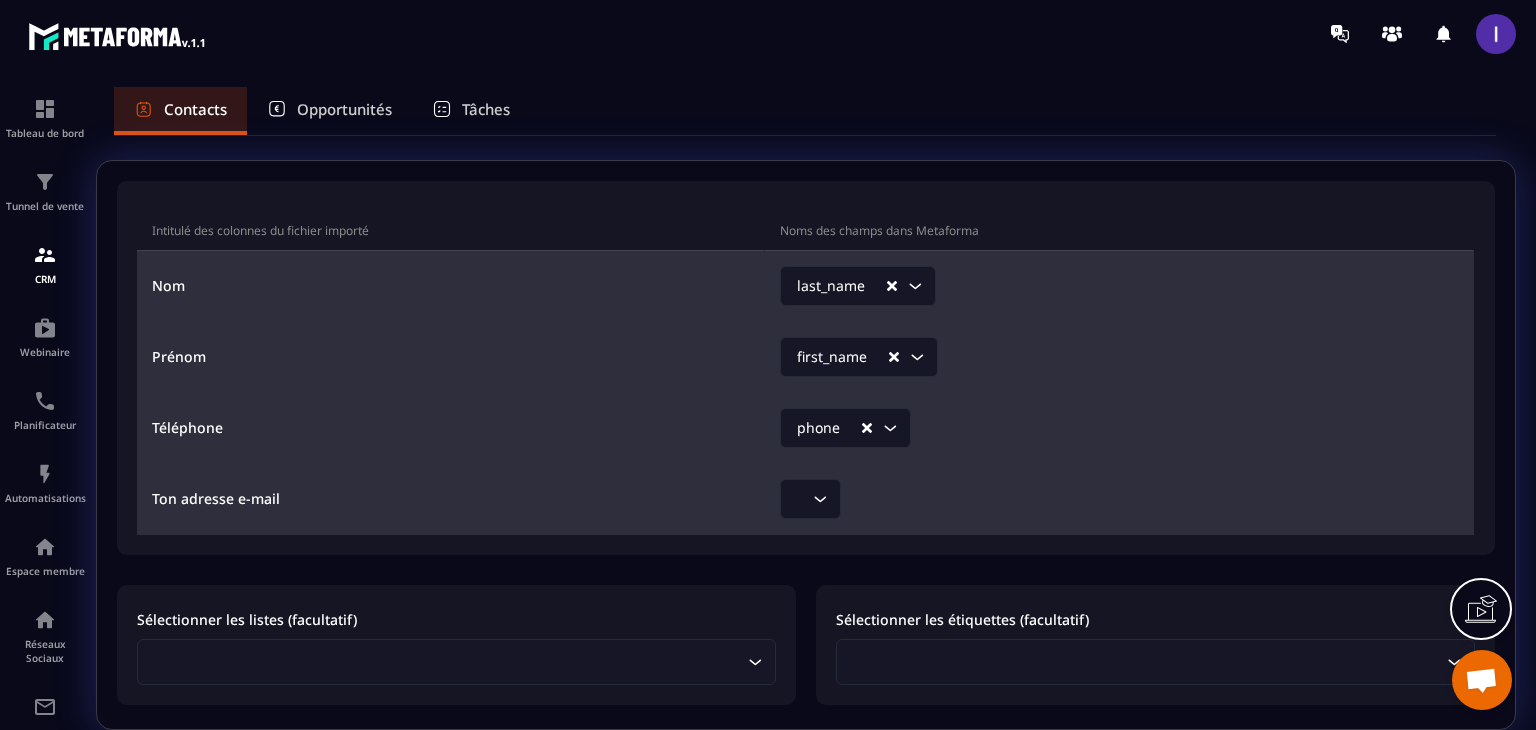 click 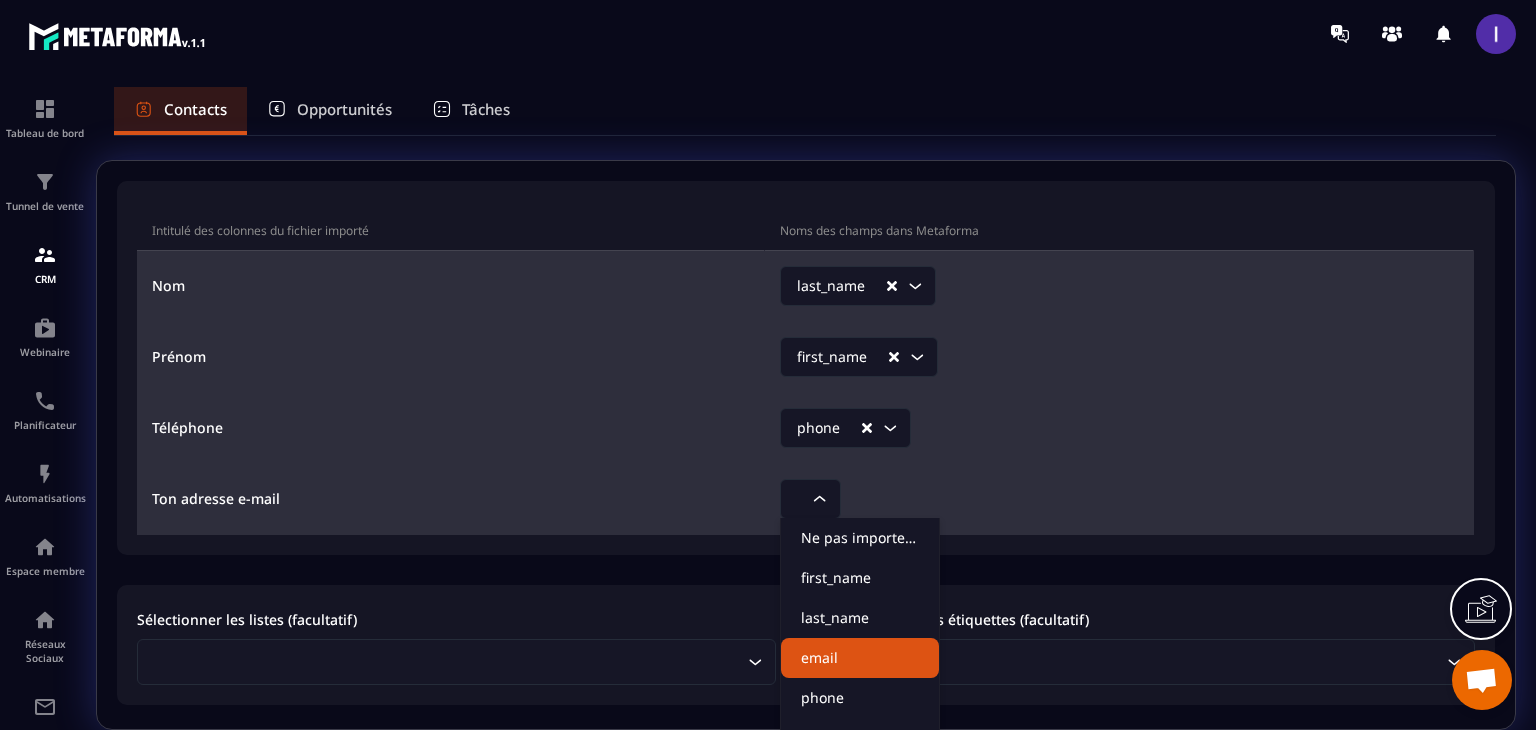 click on "email" 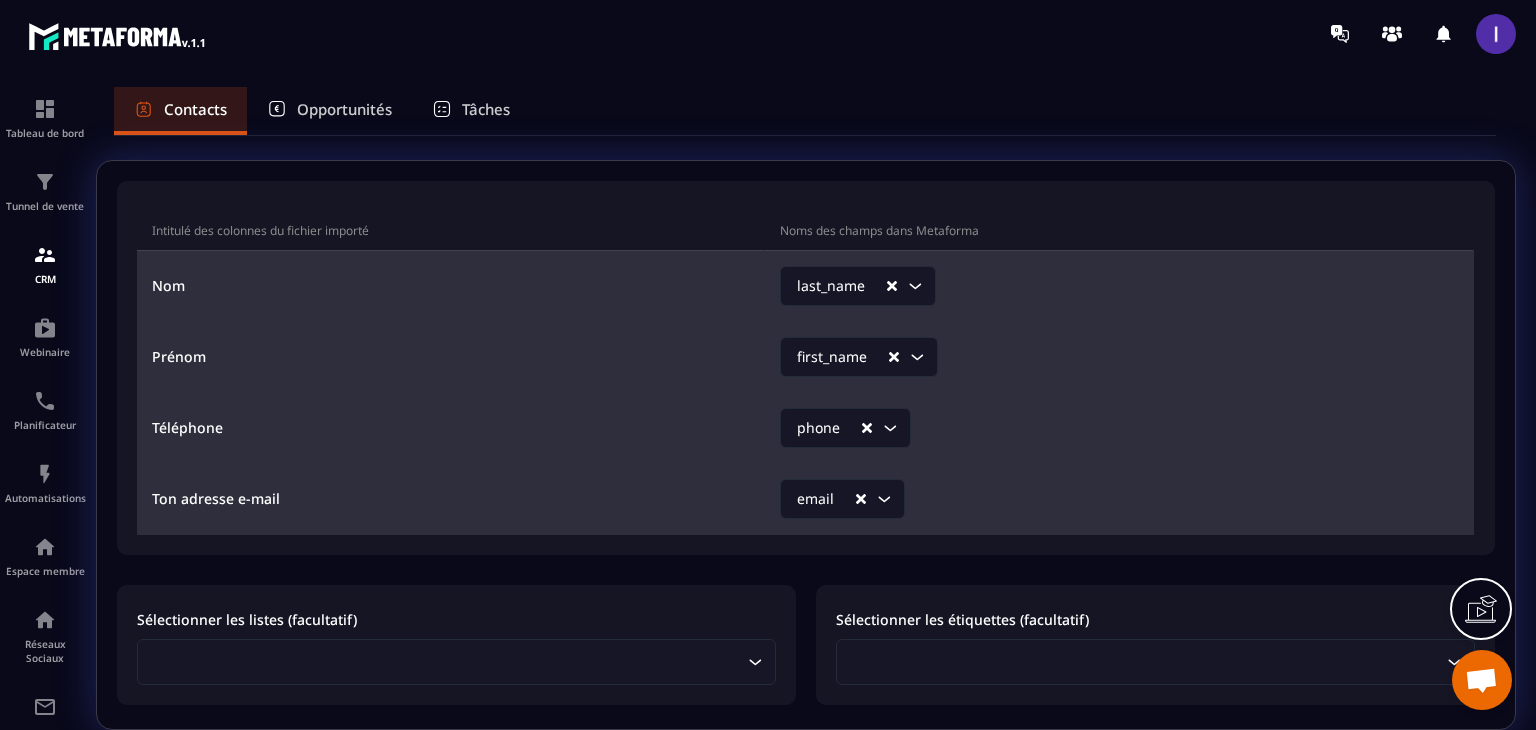 scroll, scrollTop: 92, scrollLeft: 0, axis: vertical 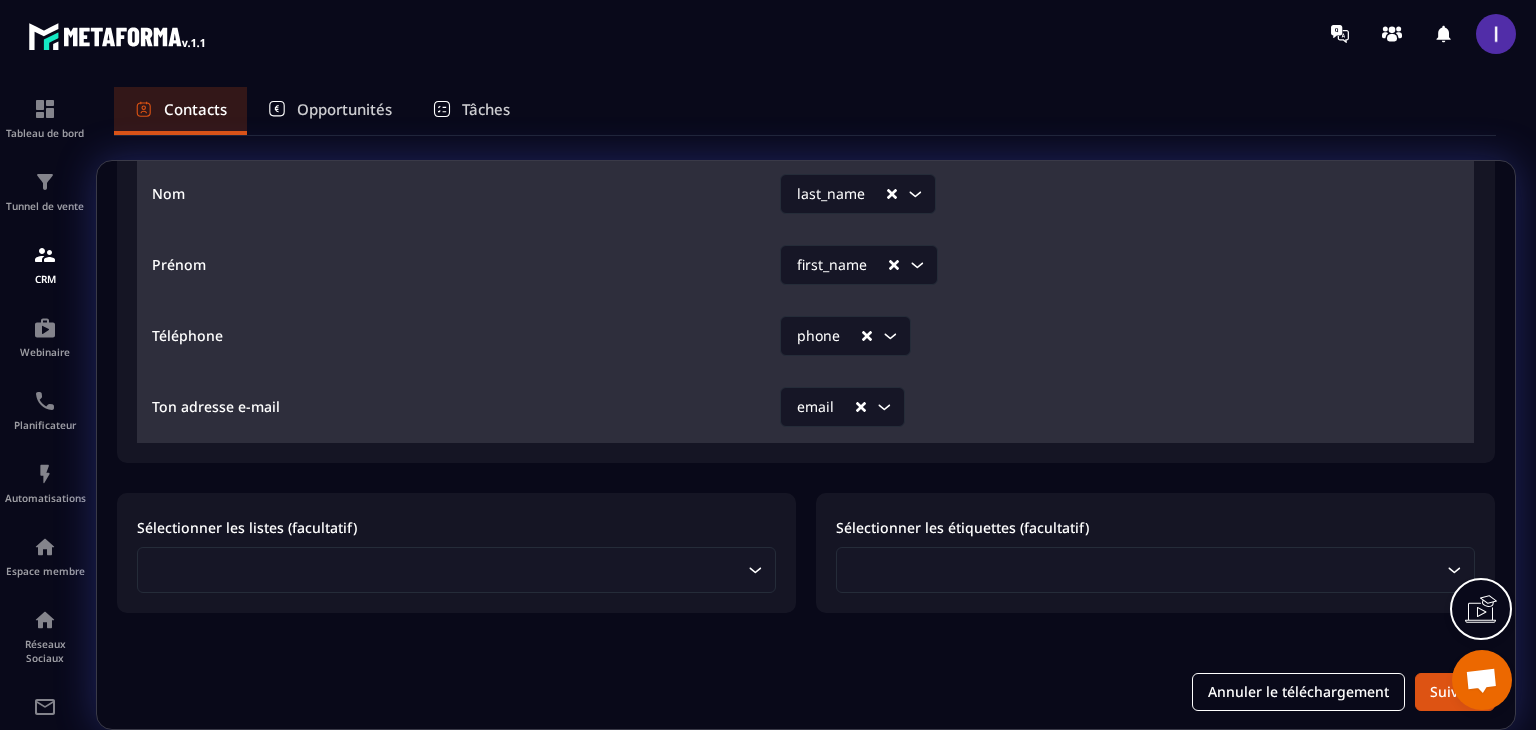 click on "Loading..." 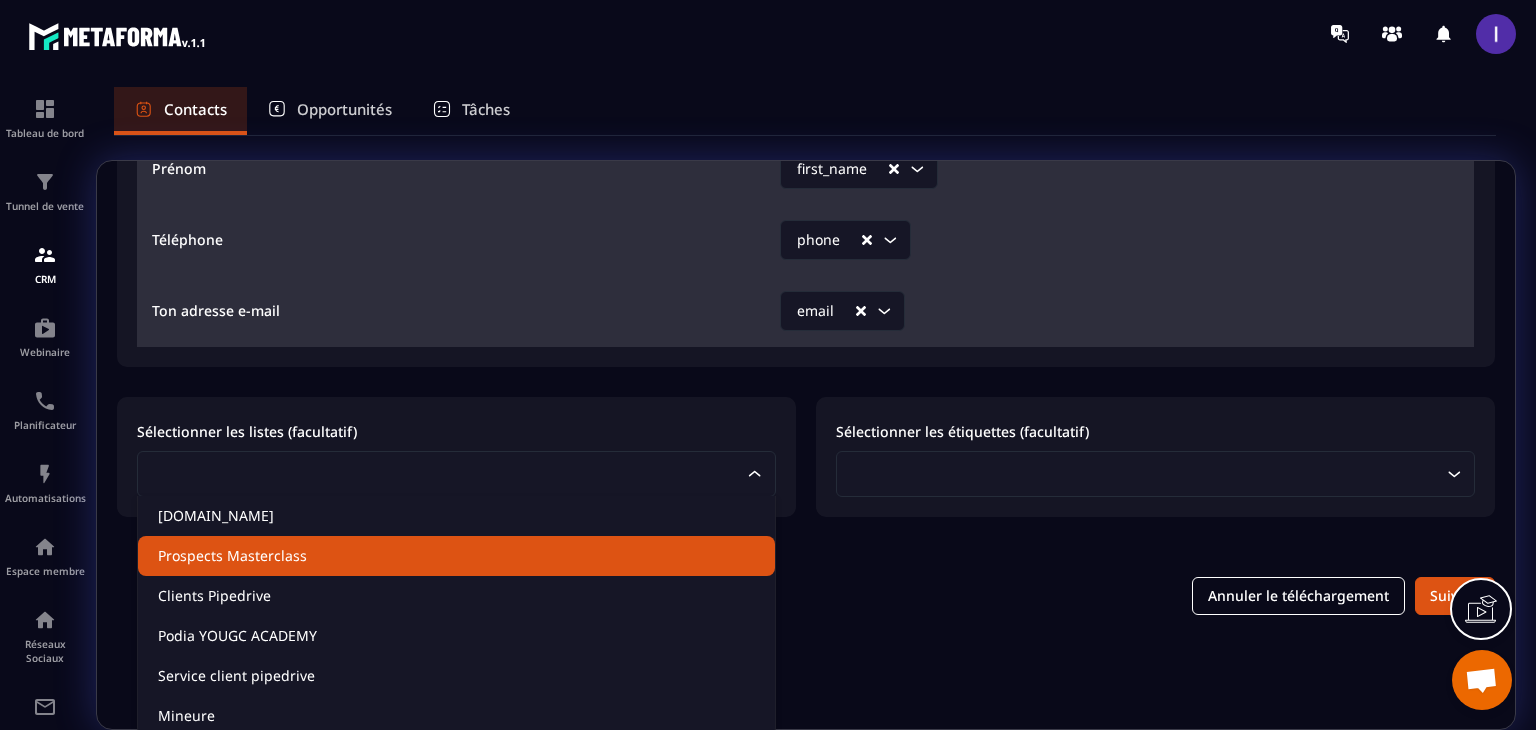 scroll, scrollTop: 194, scrollLeft: 0, axis: vertical 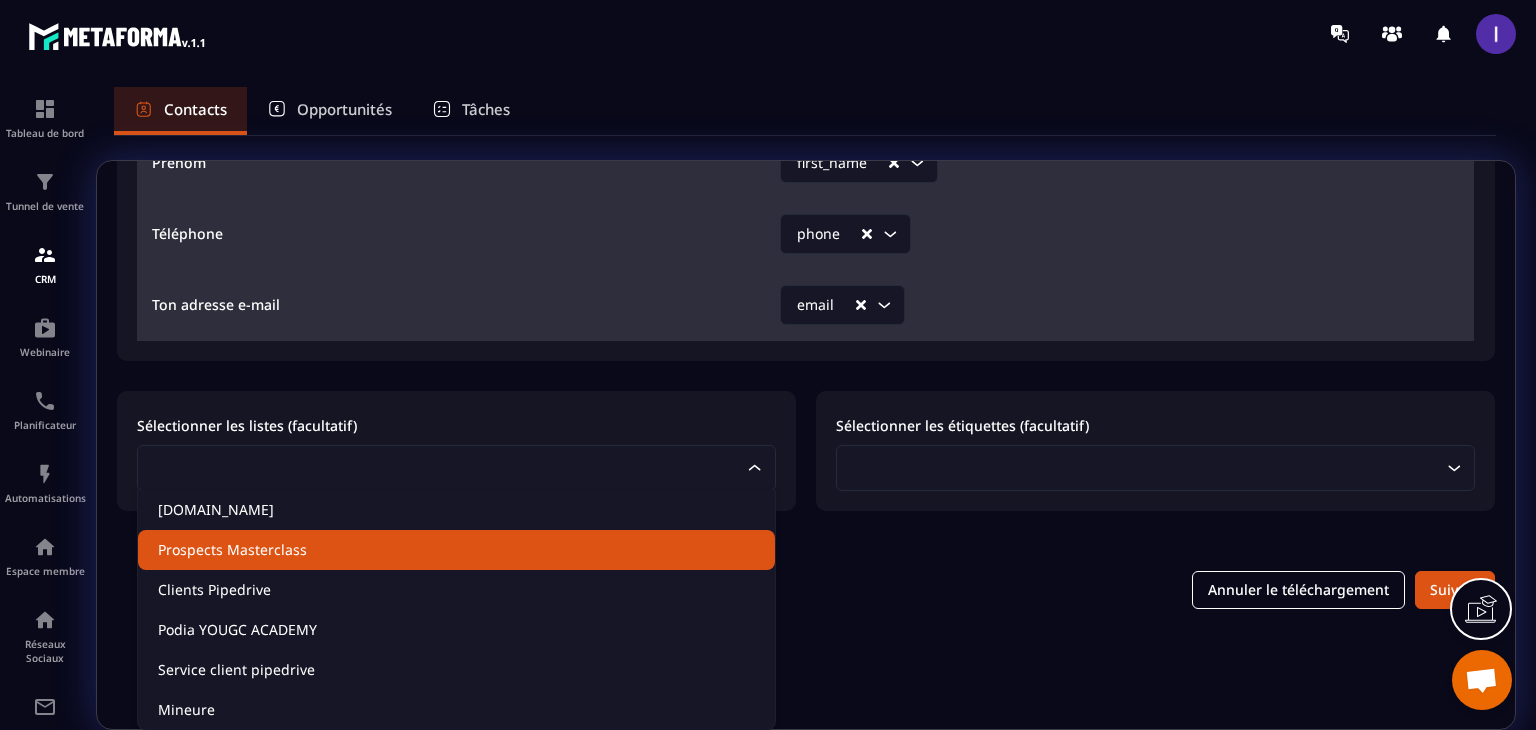 click on "Prospects Masterclass" 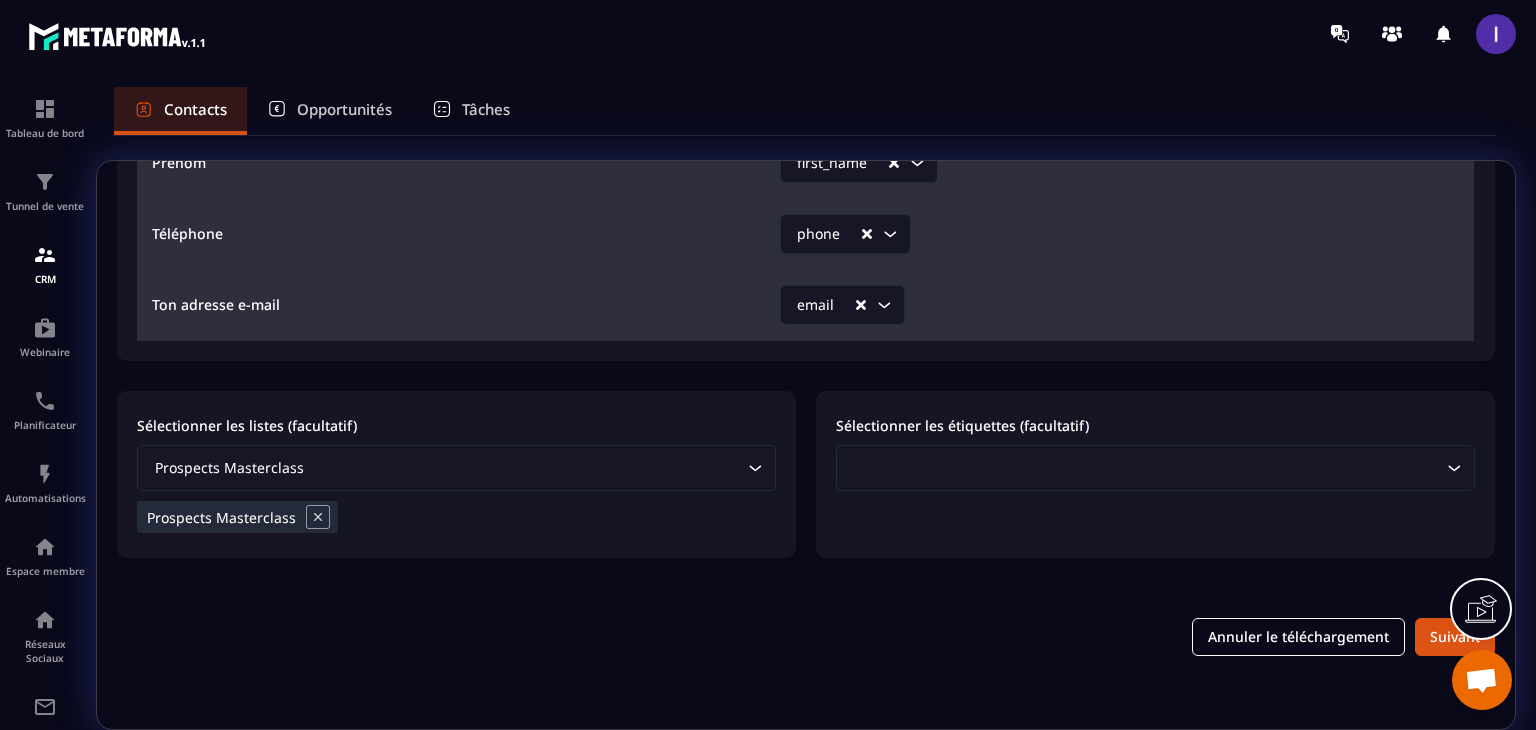 scroll, scrollTop: 139, scrollLeft: 0, axis: vertical 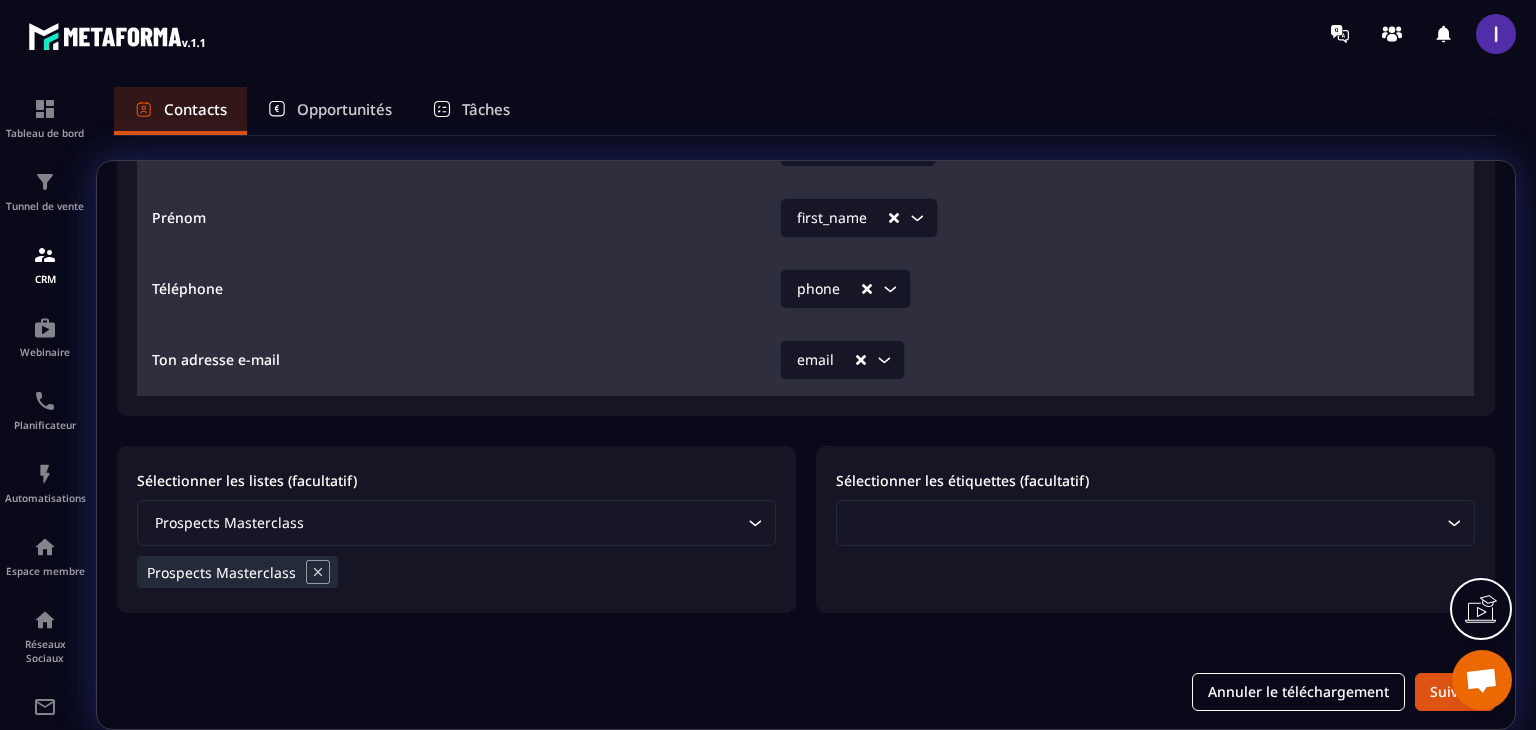click on "Loading..." 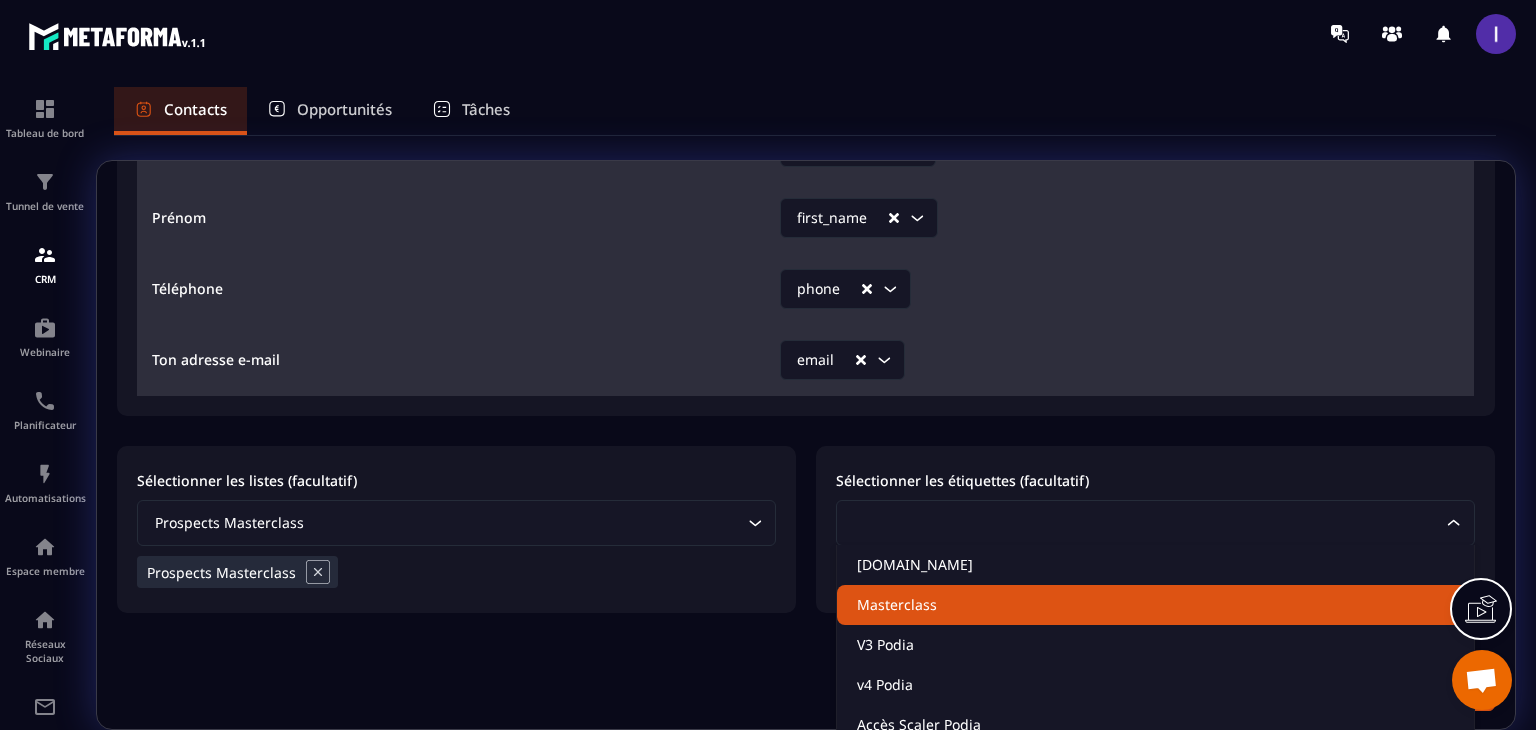 click on "Masterclass" 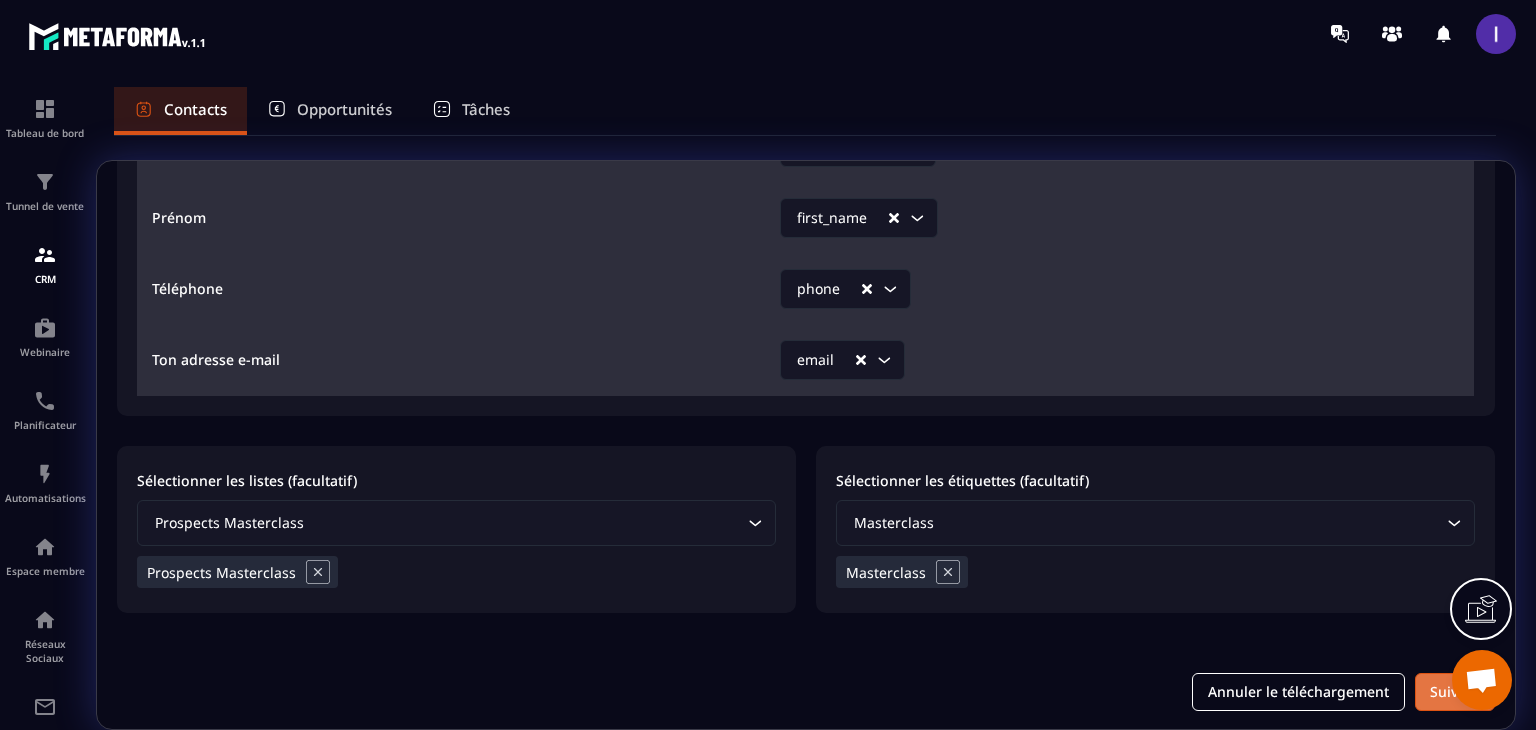 click on "Suivant" at bounding box center [1455, 692] 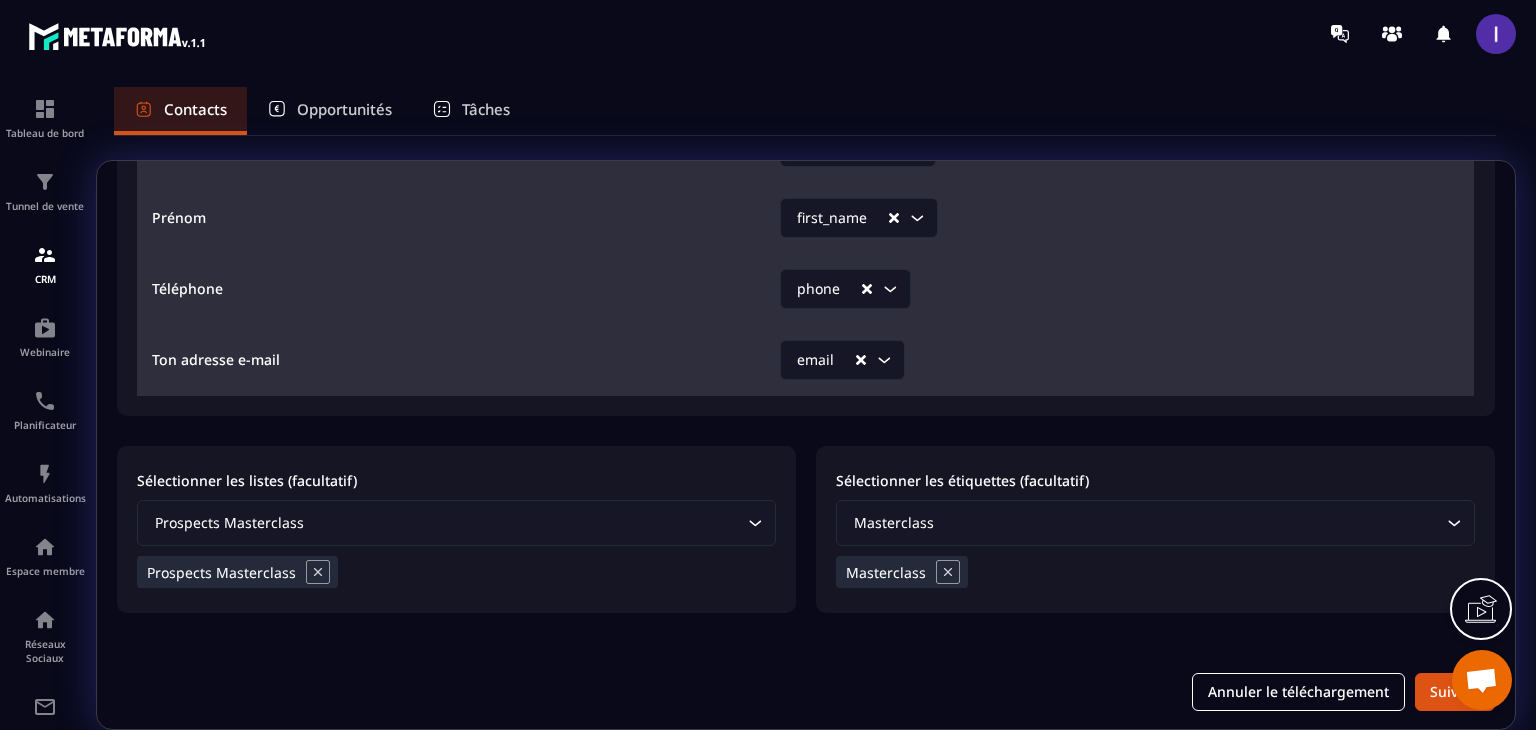 click on "Suivant" at bounding box center (1455, 692) 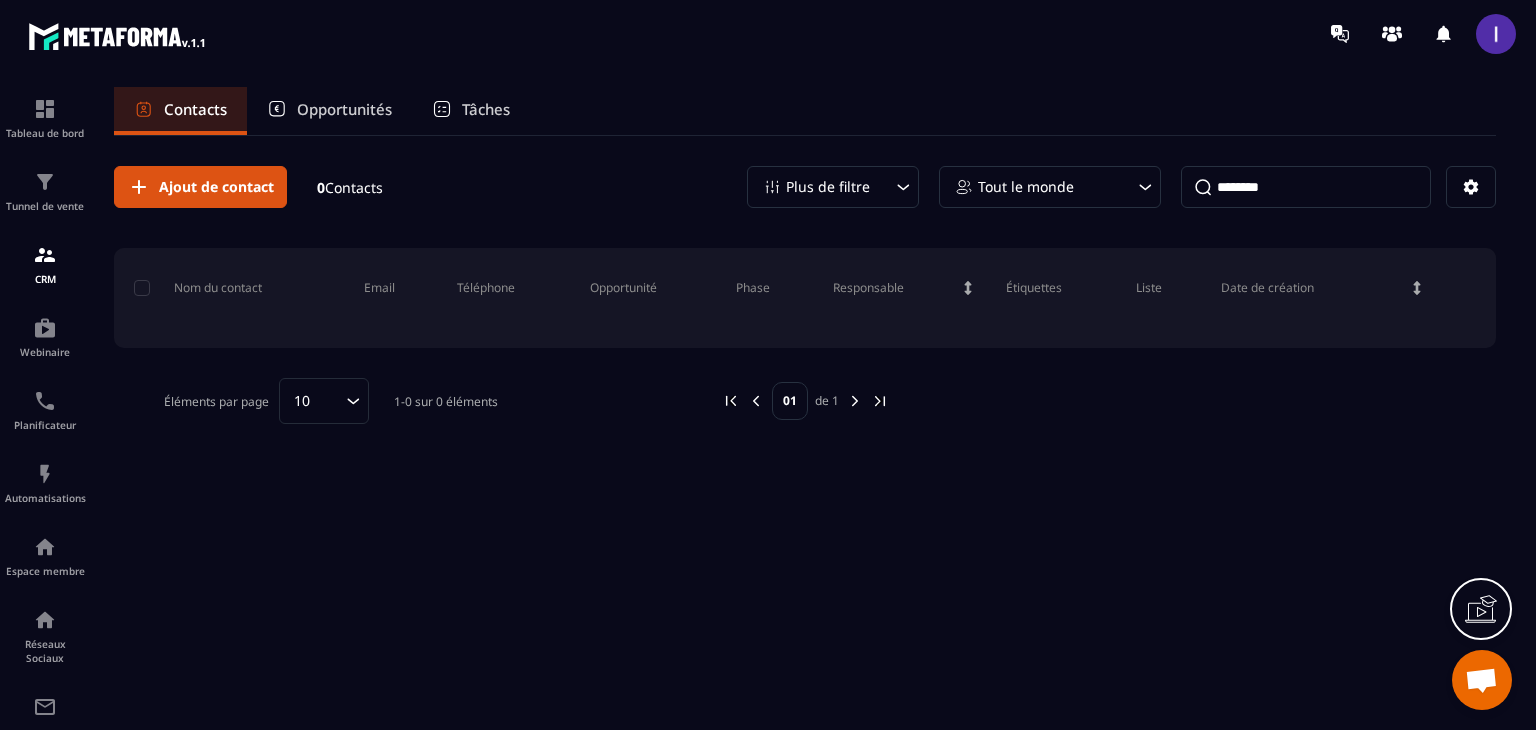 click on "********" at bounding box center (1306, 187) 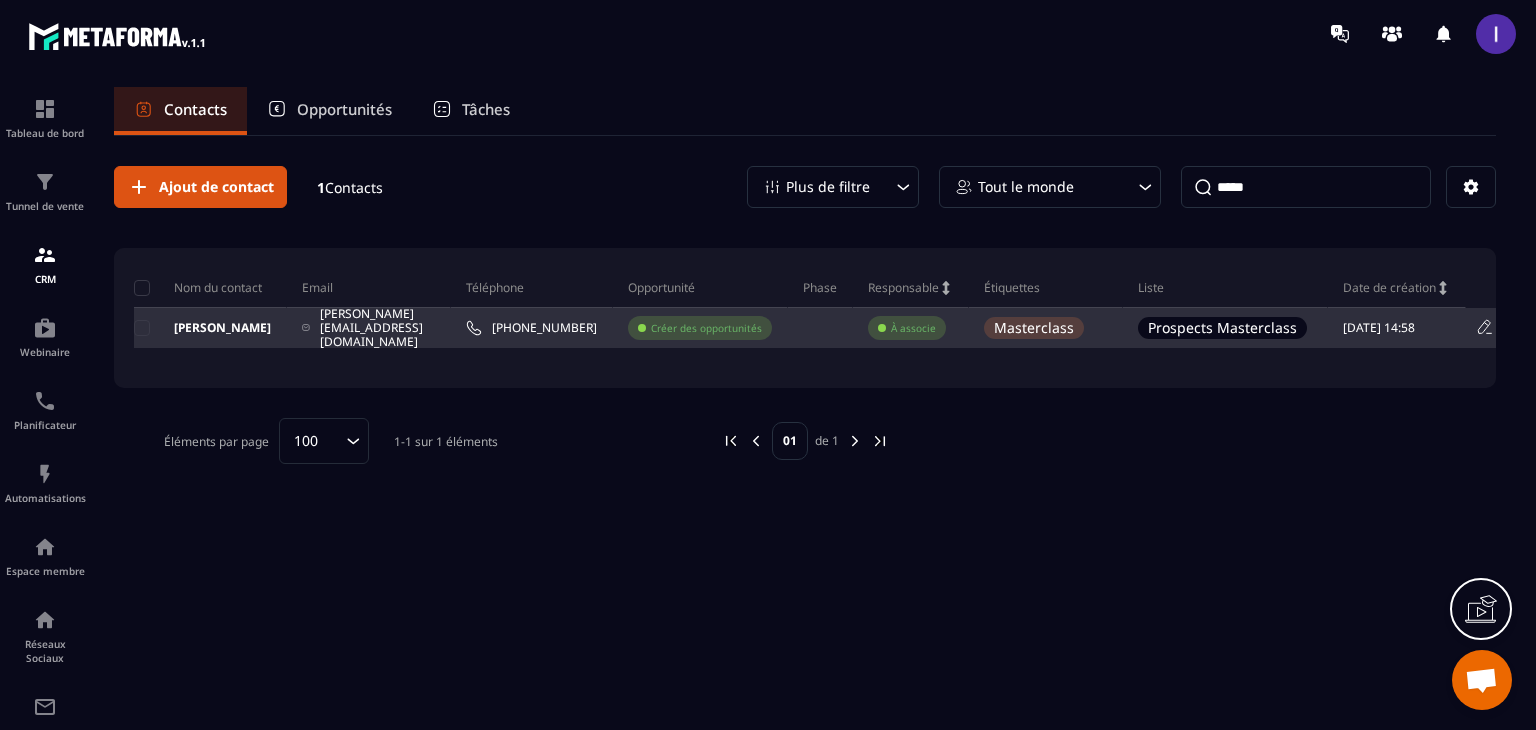 type on "*****" 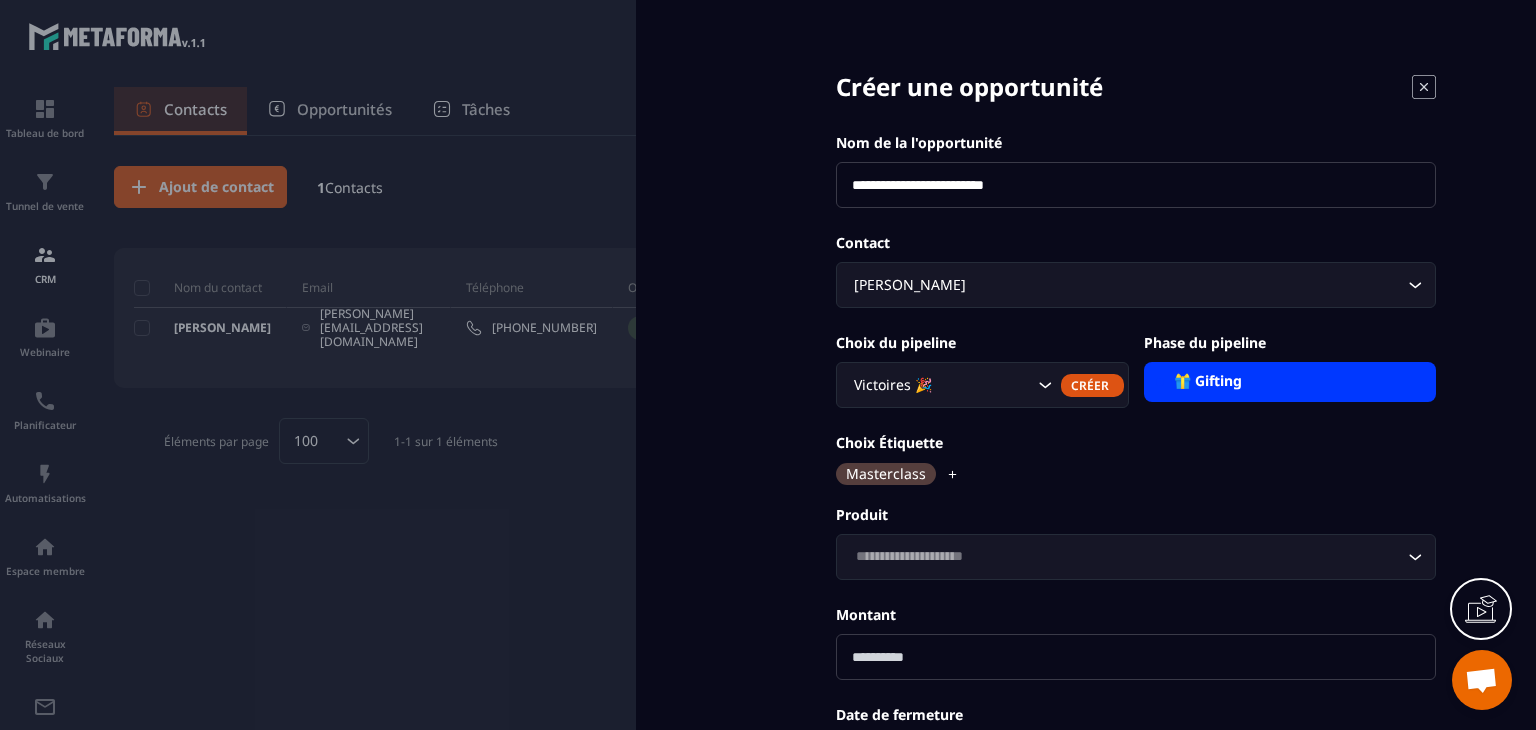 click 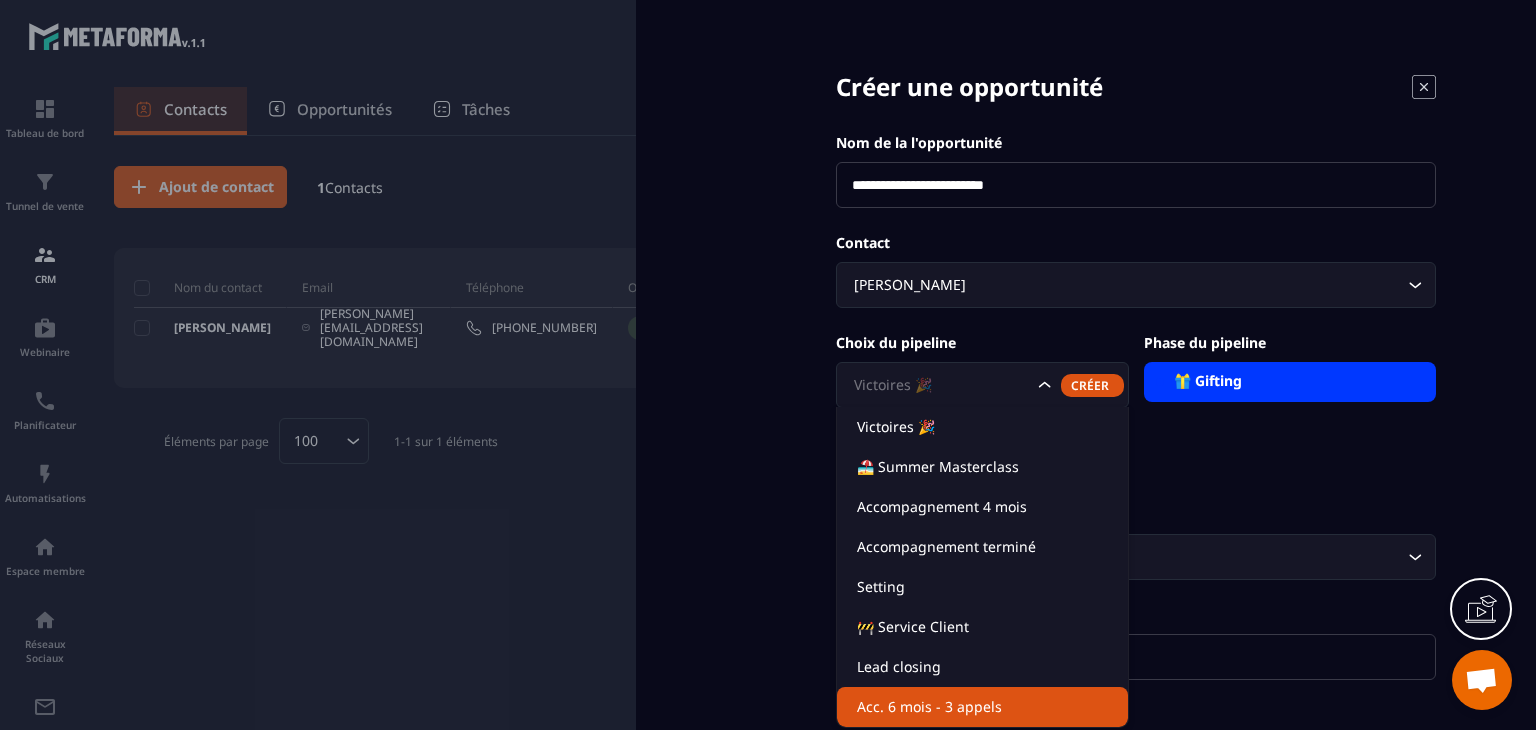 click on "Acc. 6 mois - 3 appels" 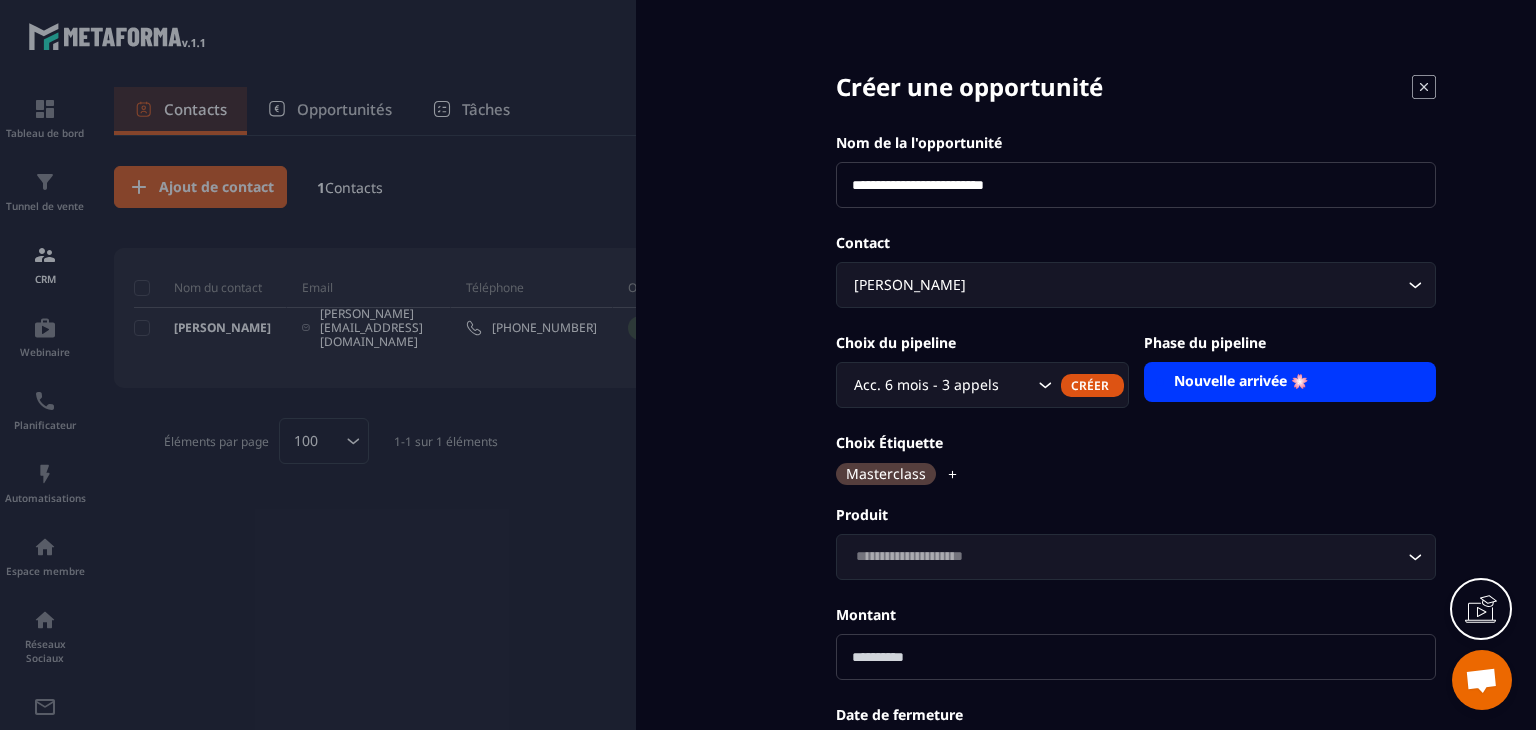 click 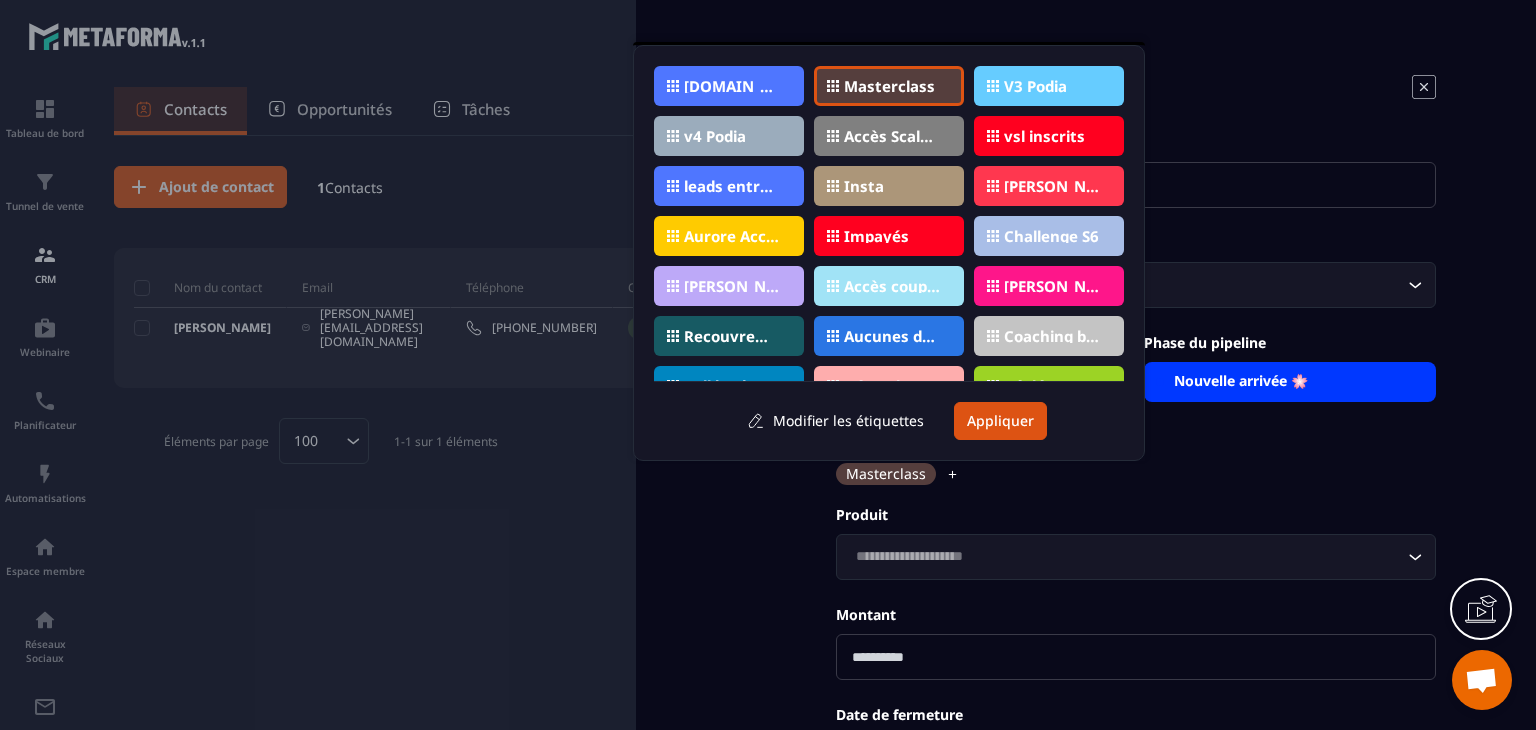 drag, startPoint x: 880, startPoint y: 133, endPoint x: 835, endPoint y: 126, distance: 45.54119 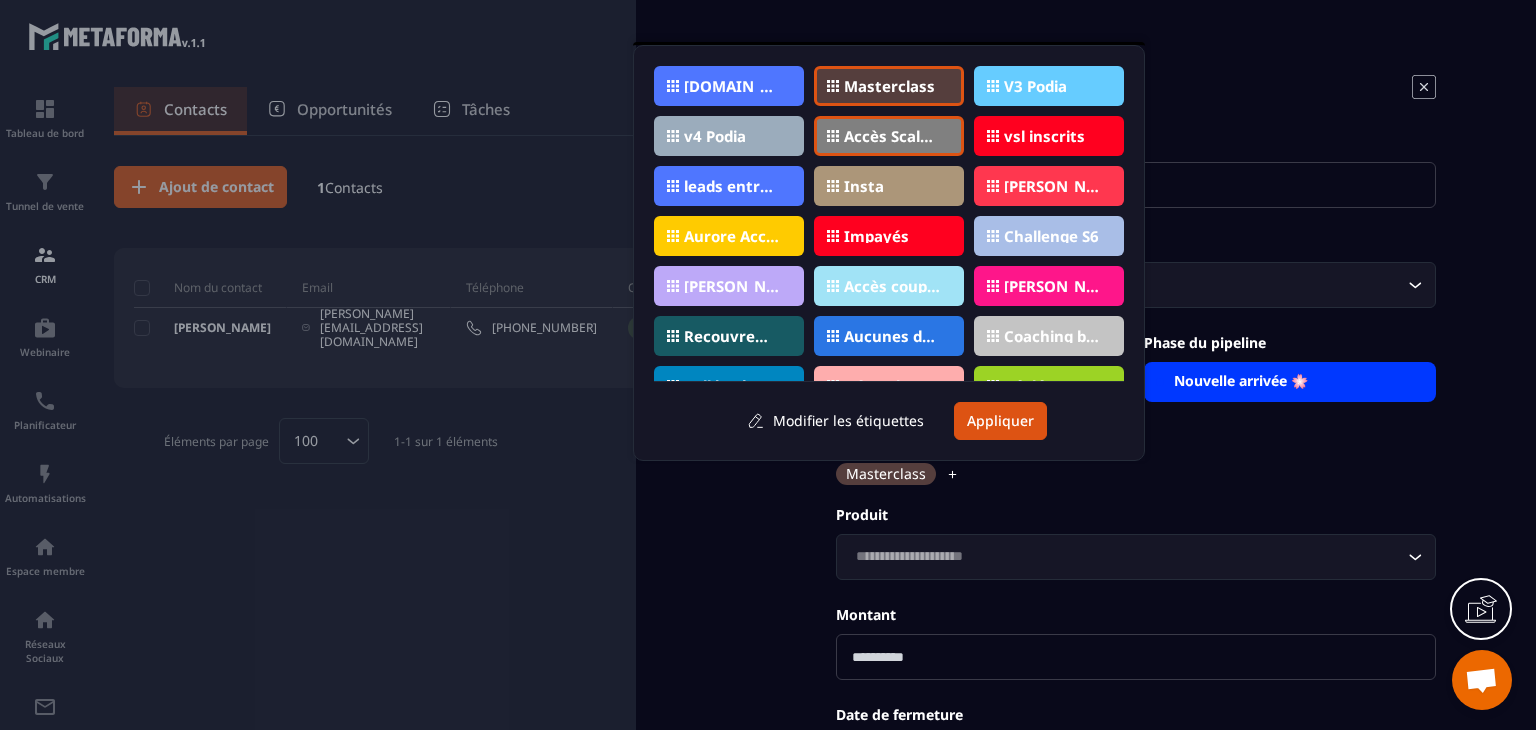 click on "v4 Podia" 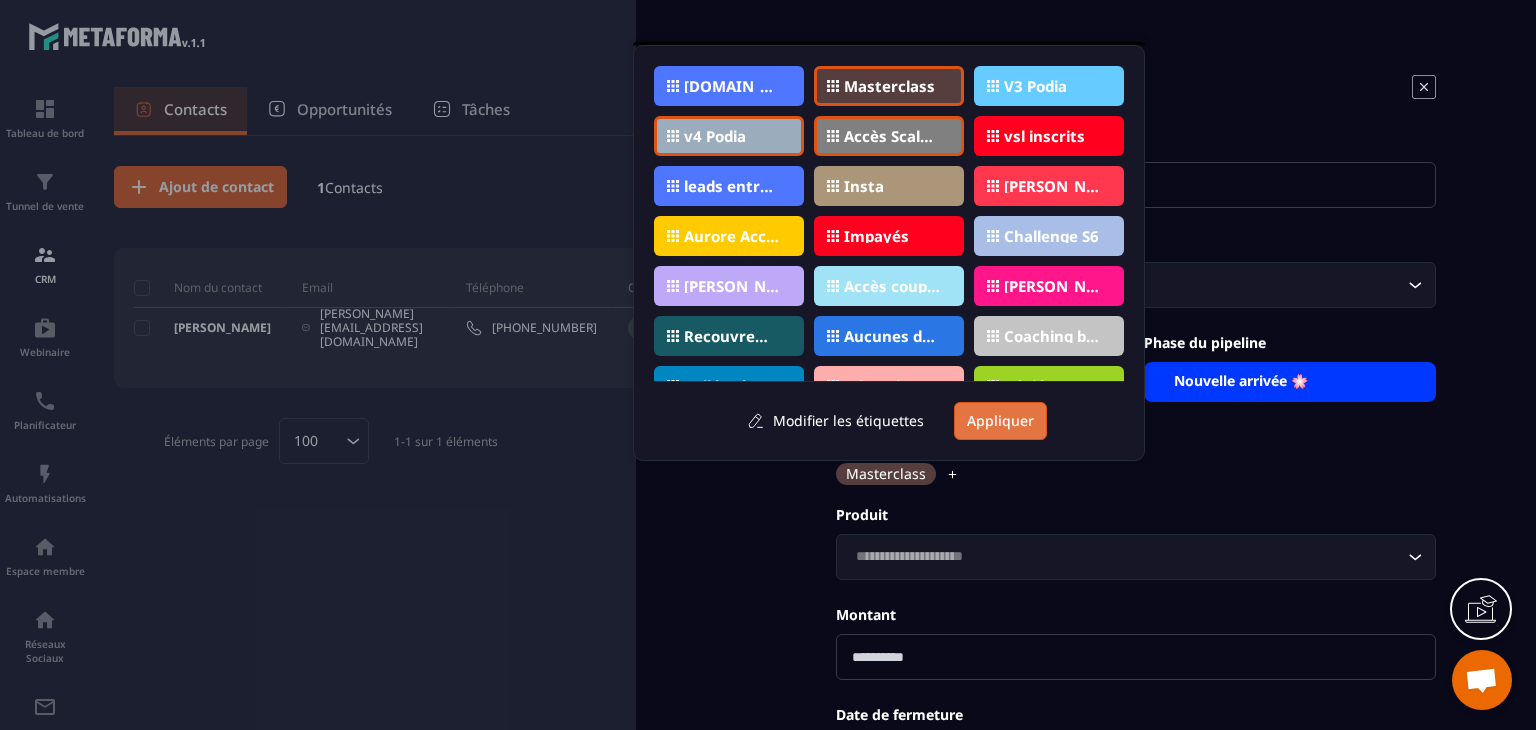 click on "Appliquer" at bounding box center [1000, 421] 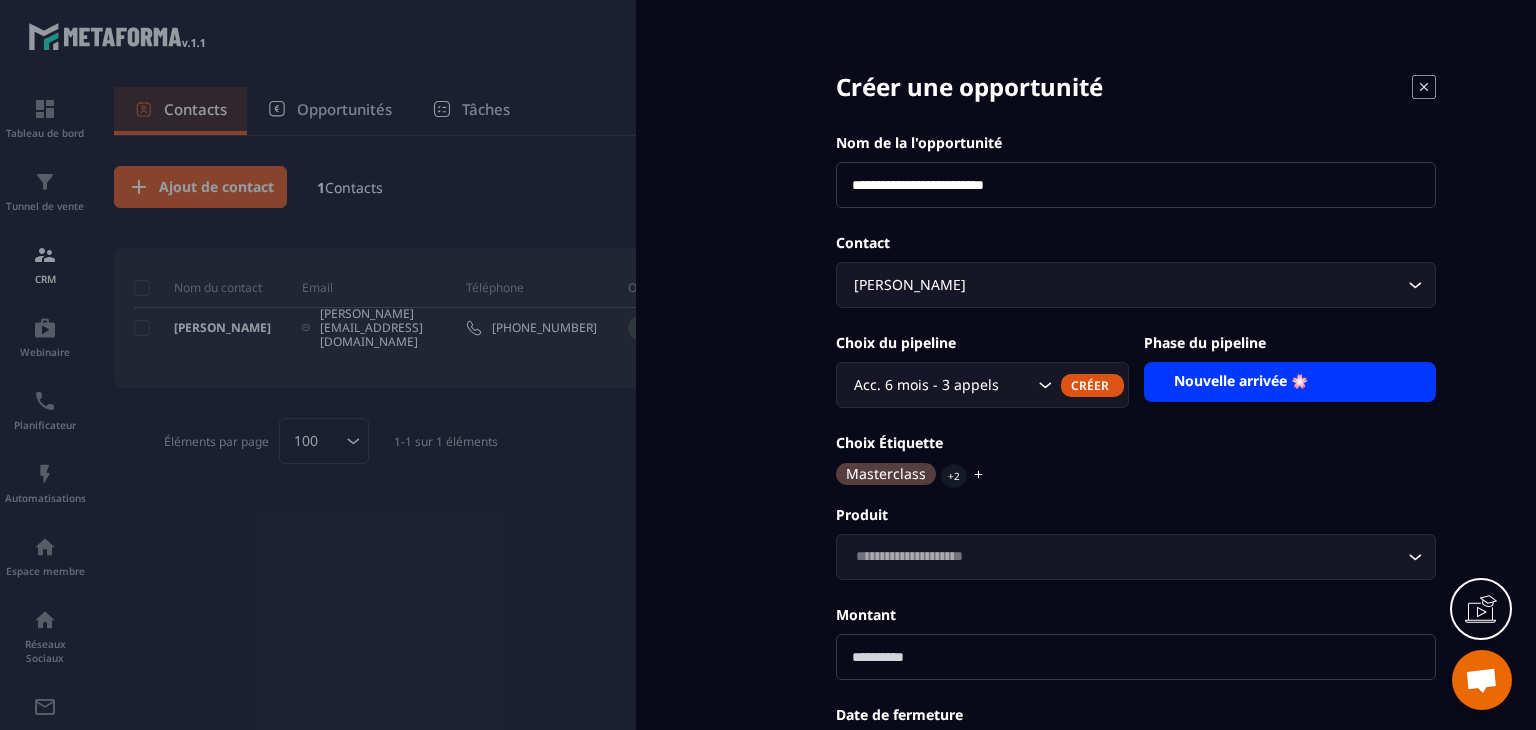 click 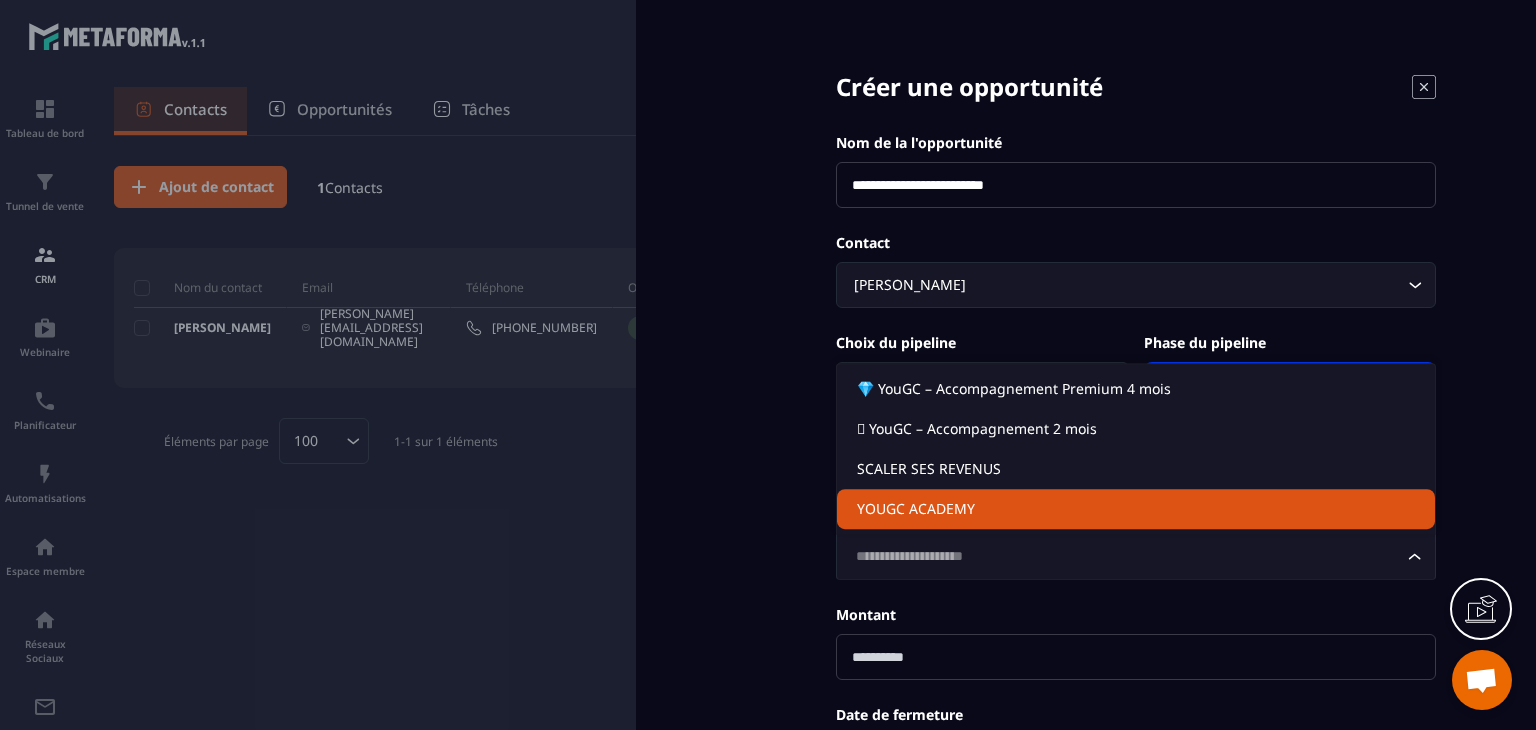 click on "YOUGC ACADEMY" 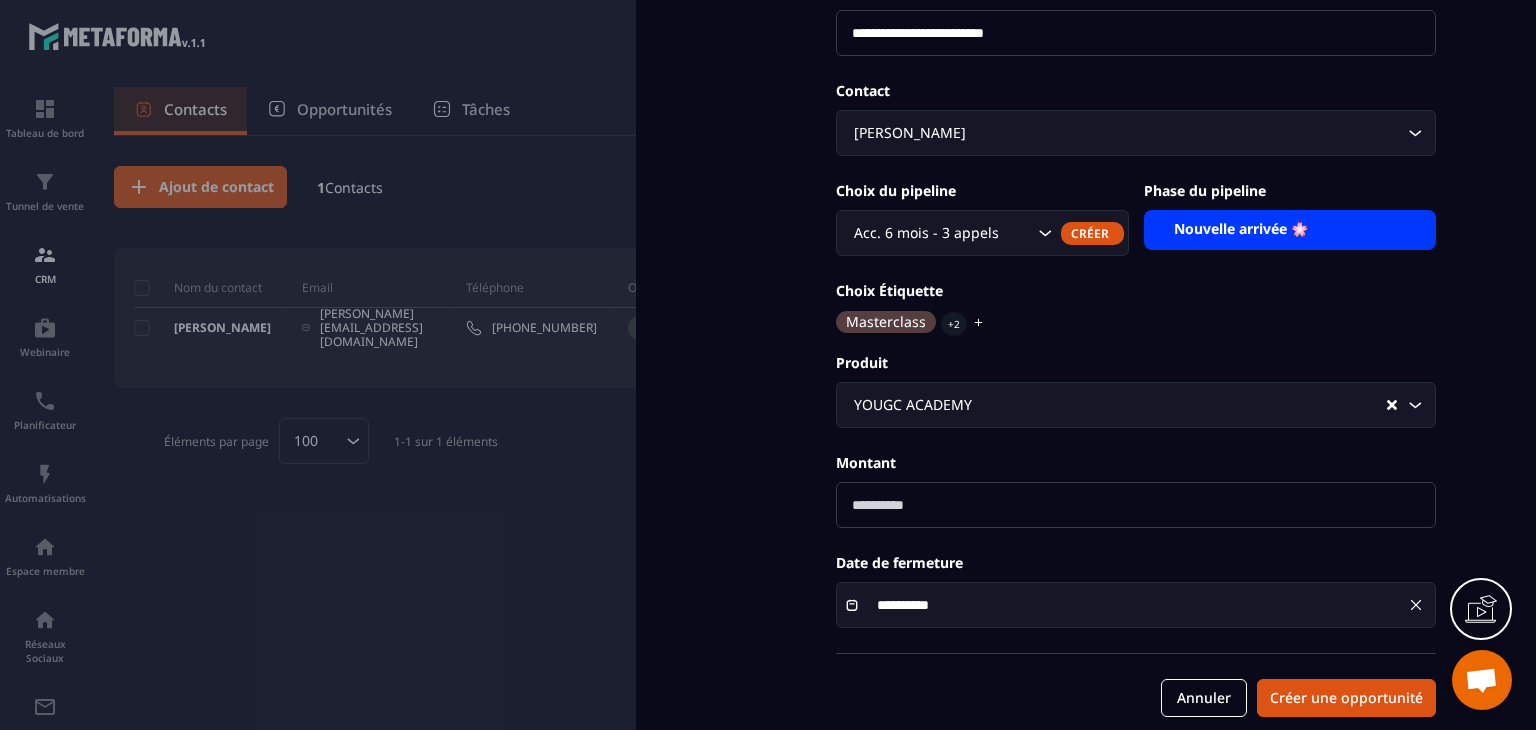 scroll, scrollTop: 178, scrollLeft: 0, axis: vertical 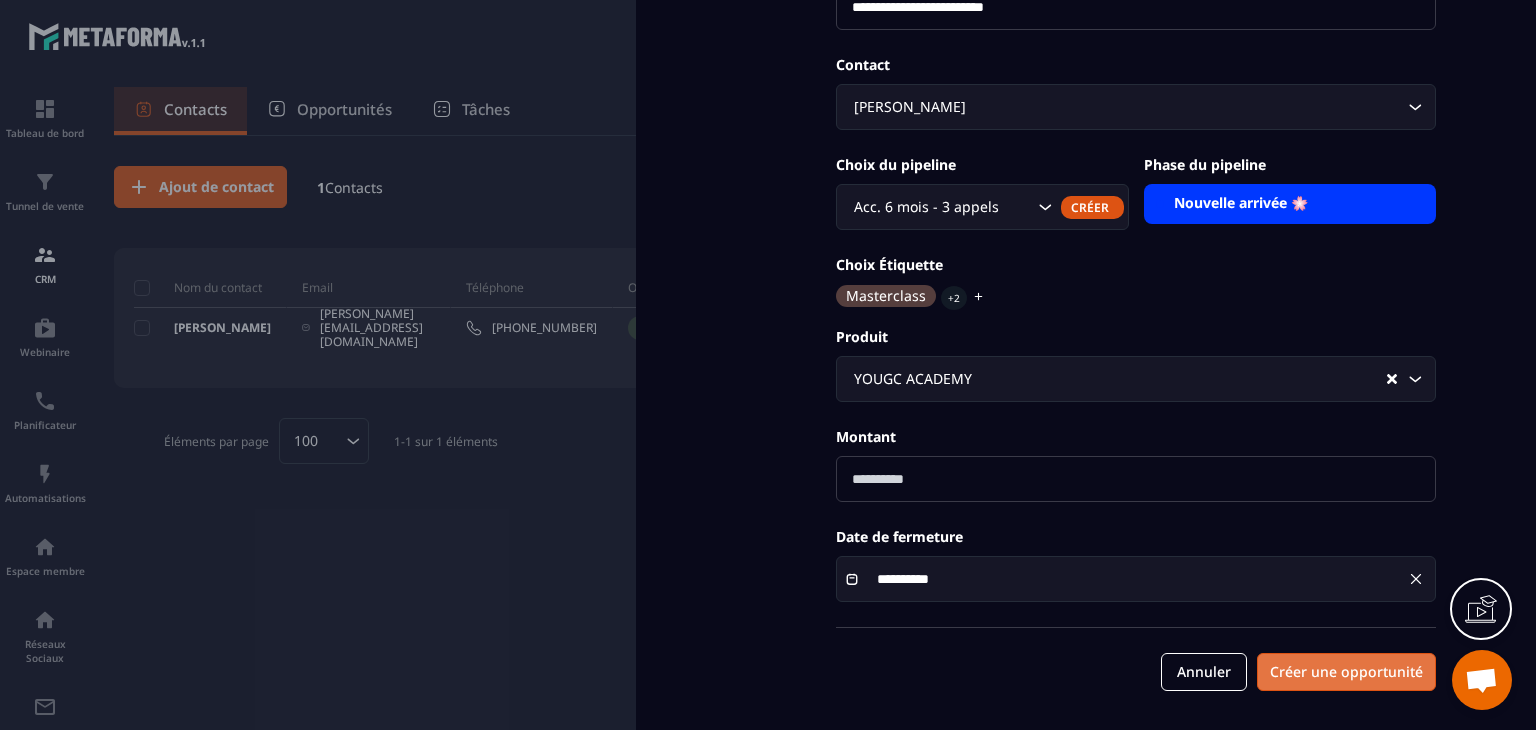 click on "Créer une opportunité" at bounding box center (1346, 672) 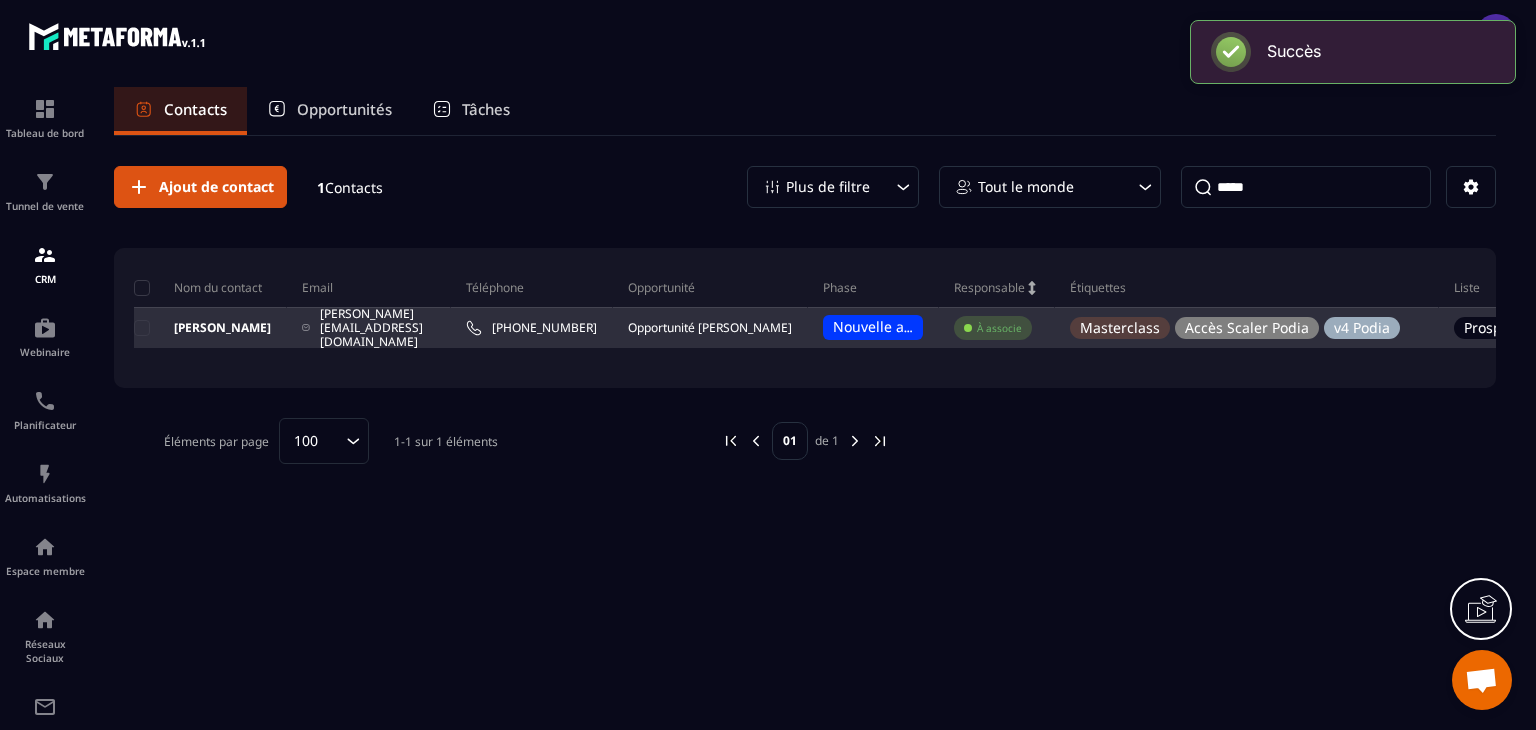 click on "[PERSON_NAME][EMAIL_ADDRESS][DOMAIN_NAME]" at bounding box center (369, 328) 